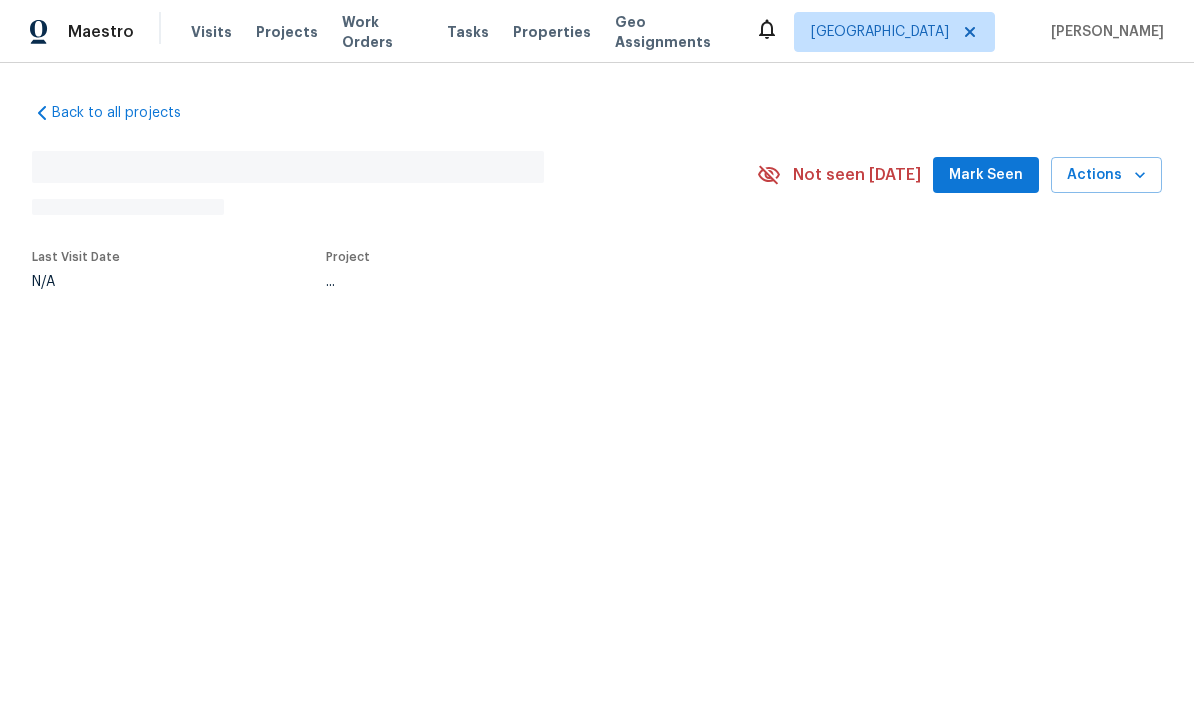 scroll, scrollTop: 0, scrollLeft: 0, axis: both 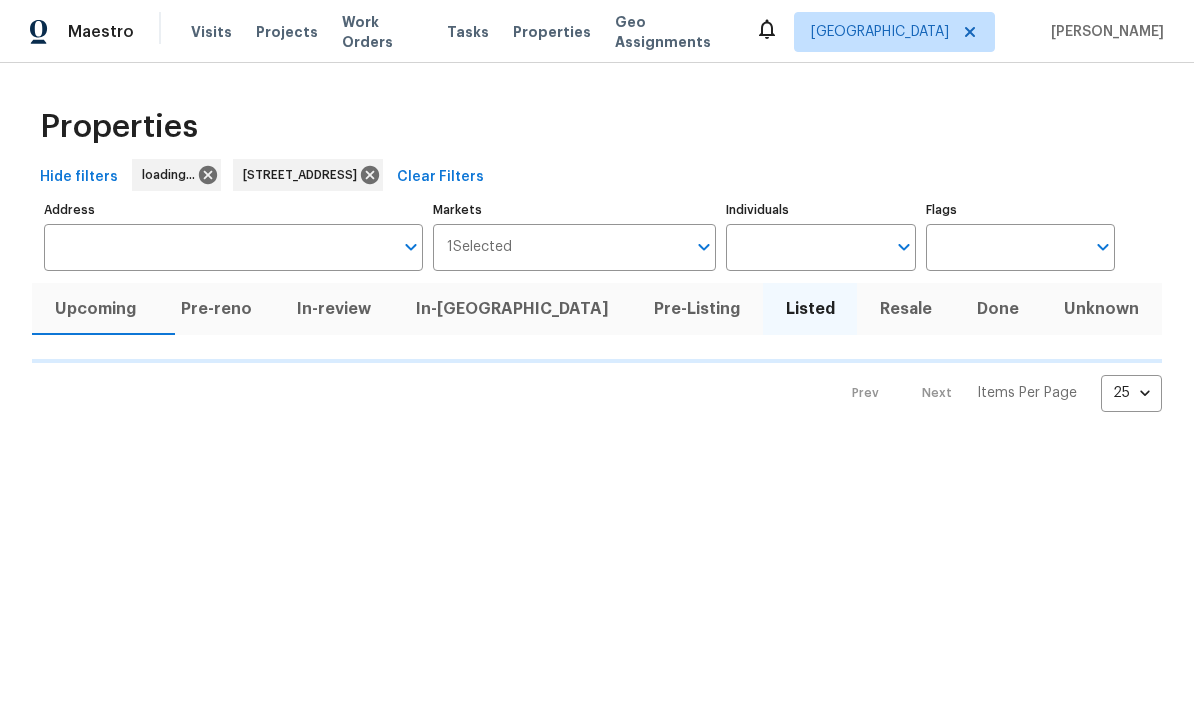 type on "[STREET_ADDRESS]" 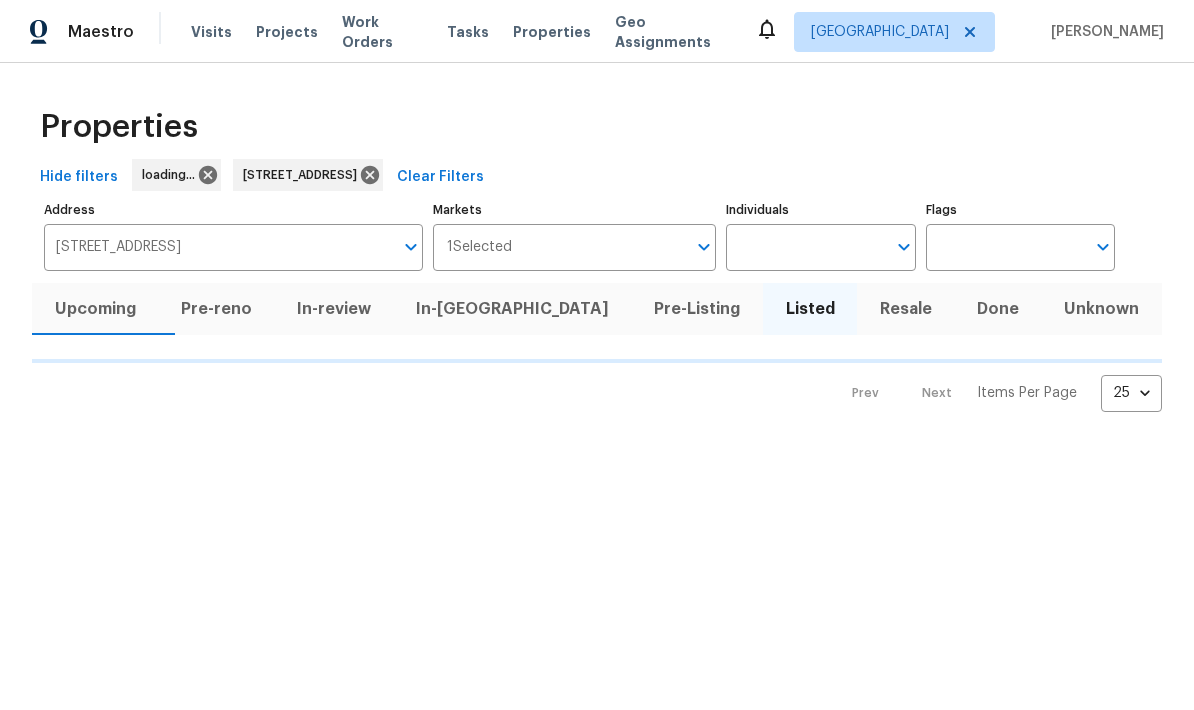 scroll, scrollTop: 0, scrollLeft: 0, axis: both 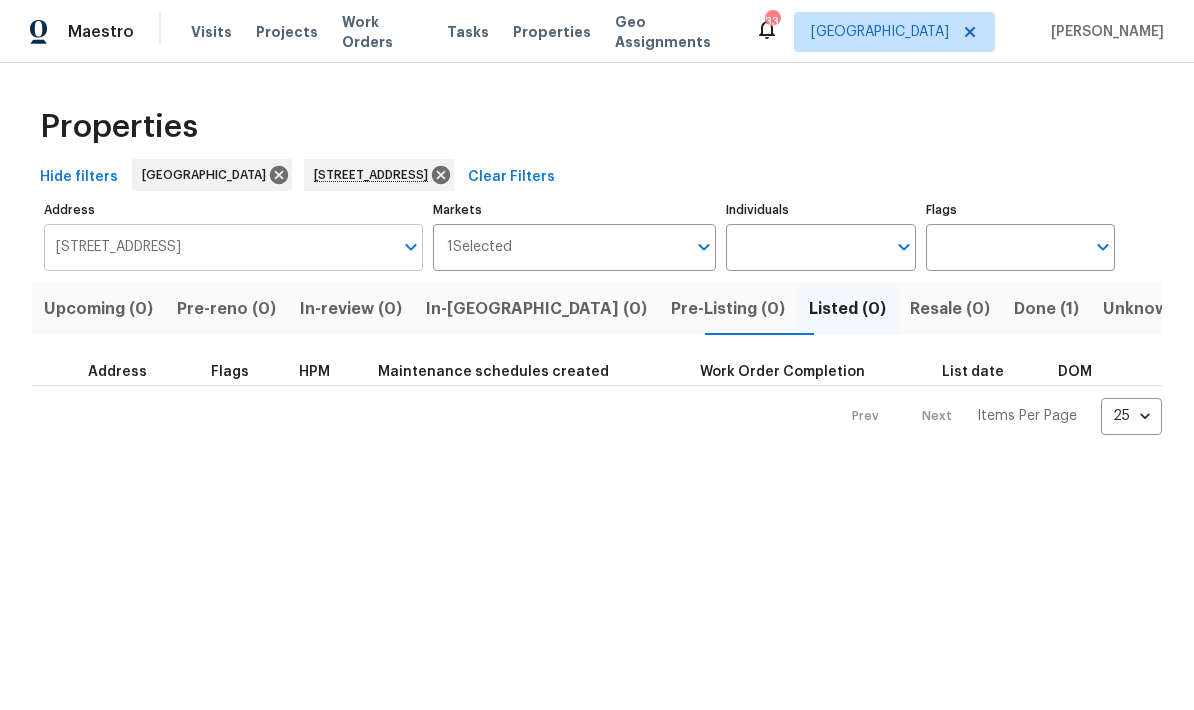 click on "[STREET_ADDRESS]" at bounding box center [218, 247] 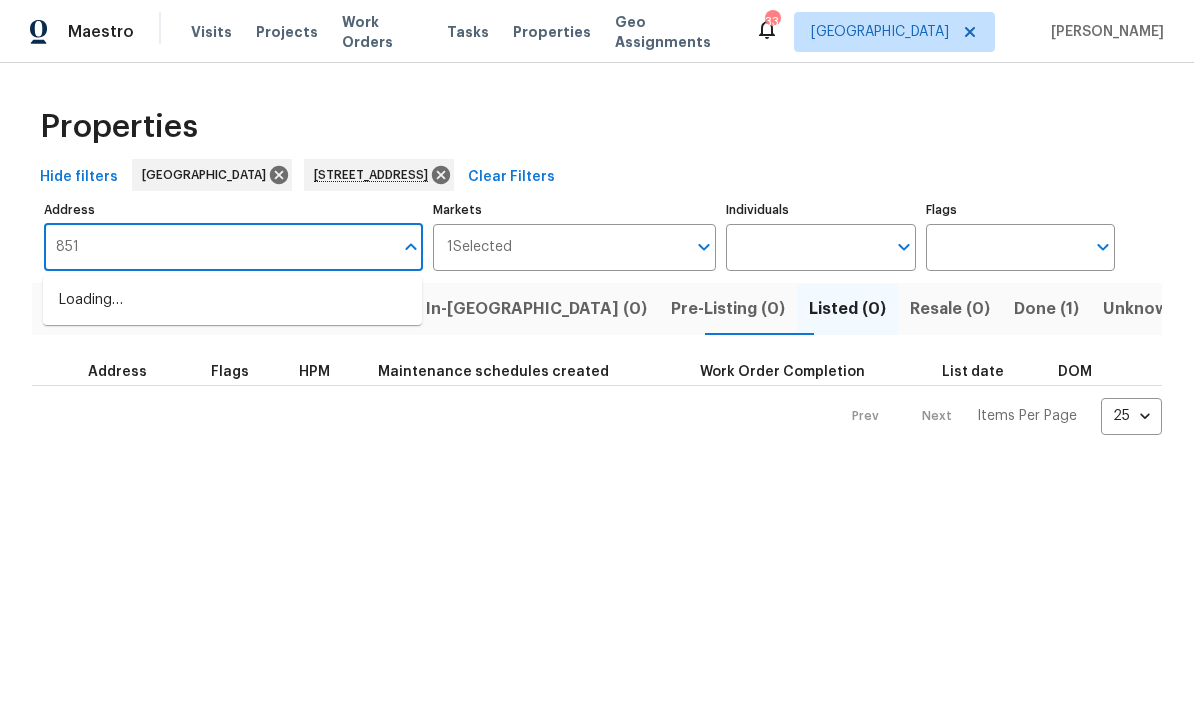 type on "8513" 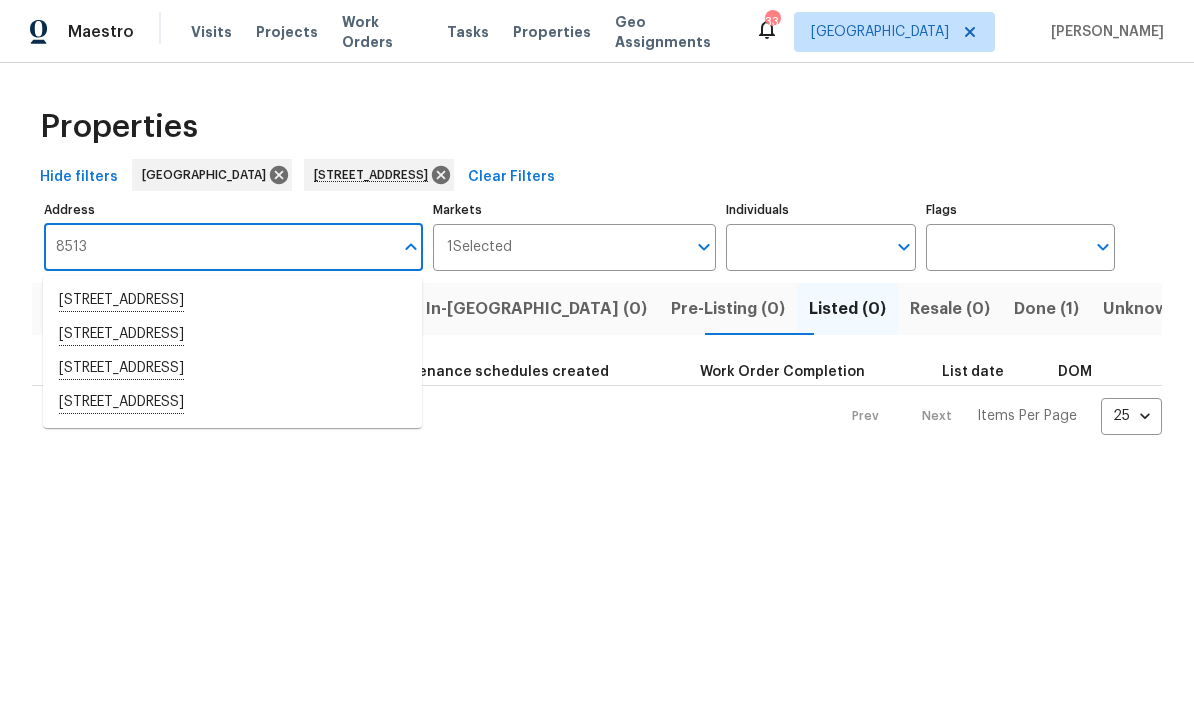 click on "[STREET_ADDRESS]" at bounding box center (232, 369) 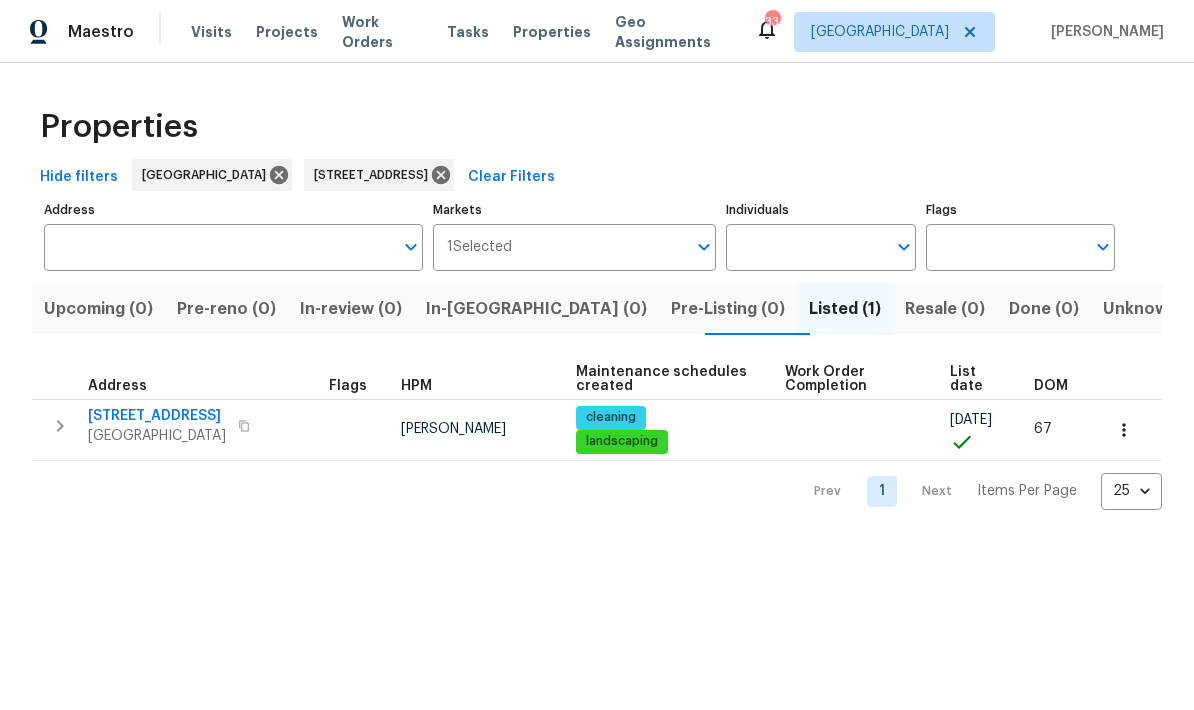type on "[STREET_ADDRESS]" 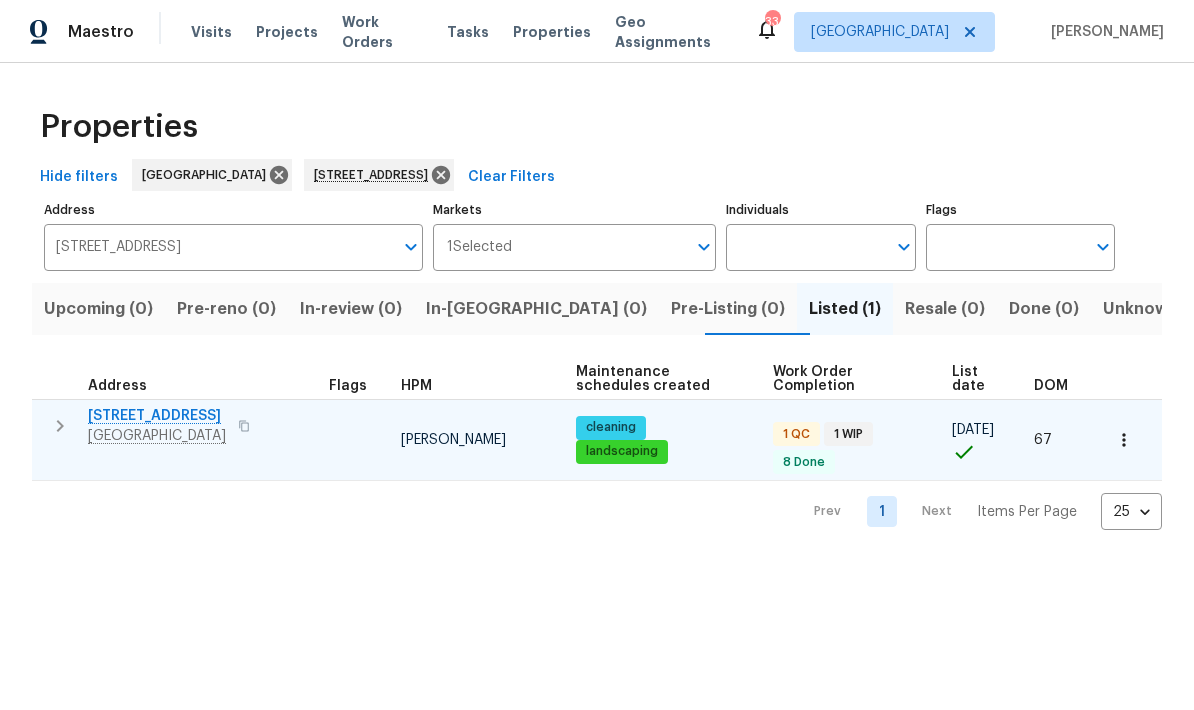 click on "[STREET_ADDRESS]" at bounding box center [157, 416] 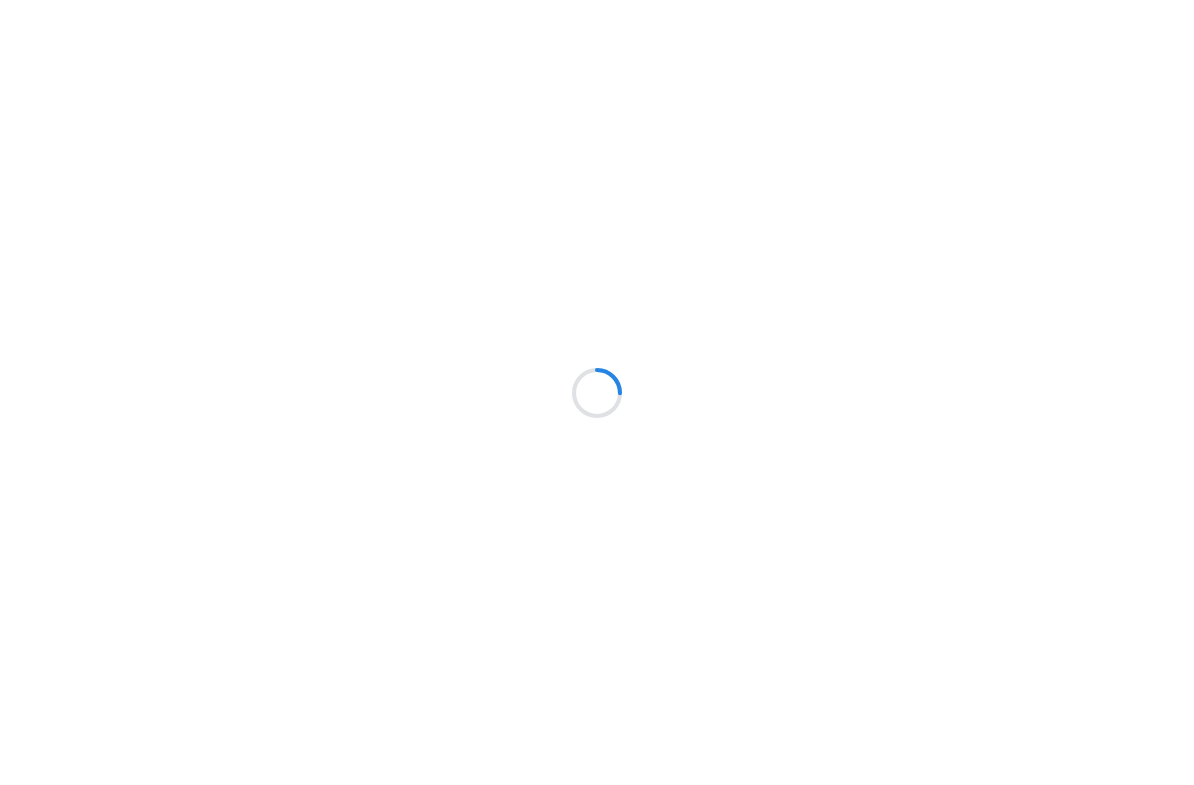 scroll, scrollTop: 0, scrollLeft: 0, axis: both 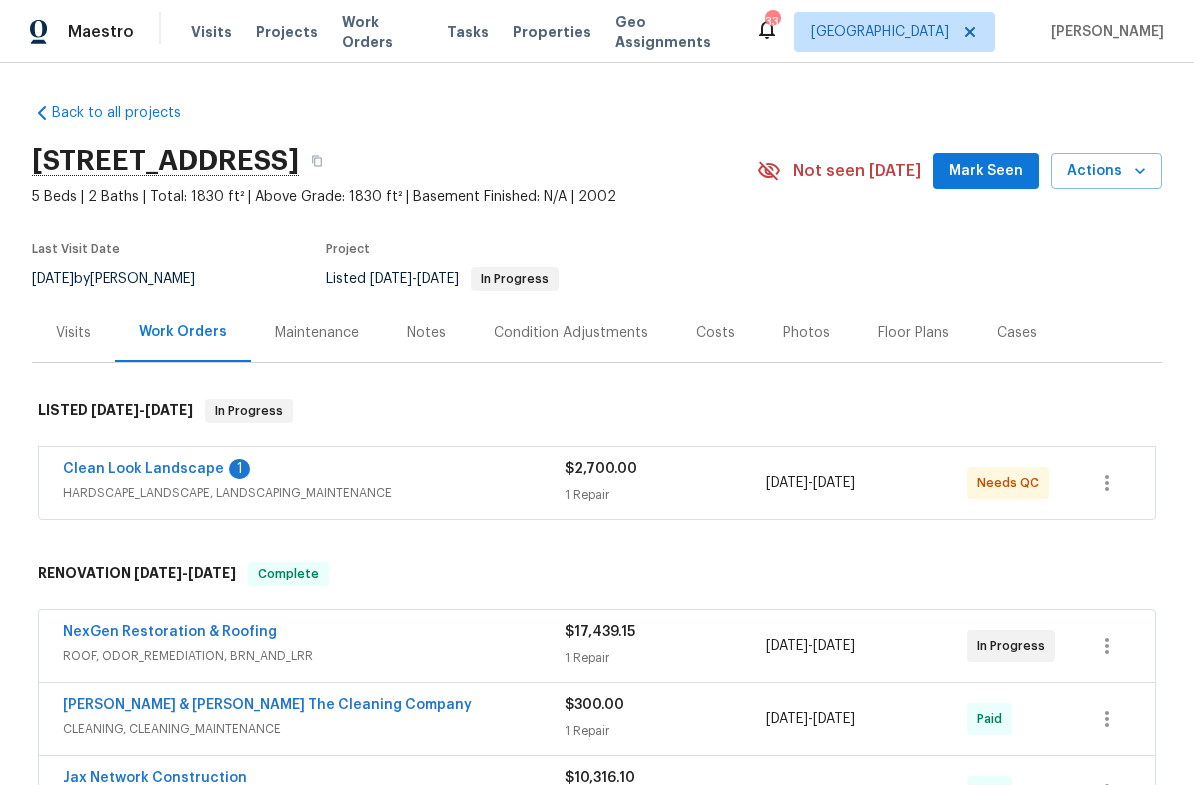 click on "HARDSCAPE_LANDSCAPE, LANDSCAPING_MAINTENANCE" at bounding box center (314, 493) 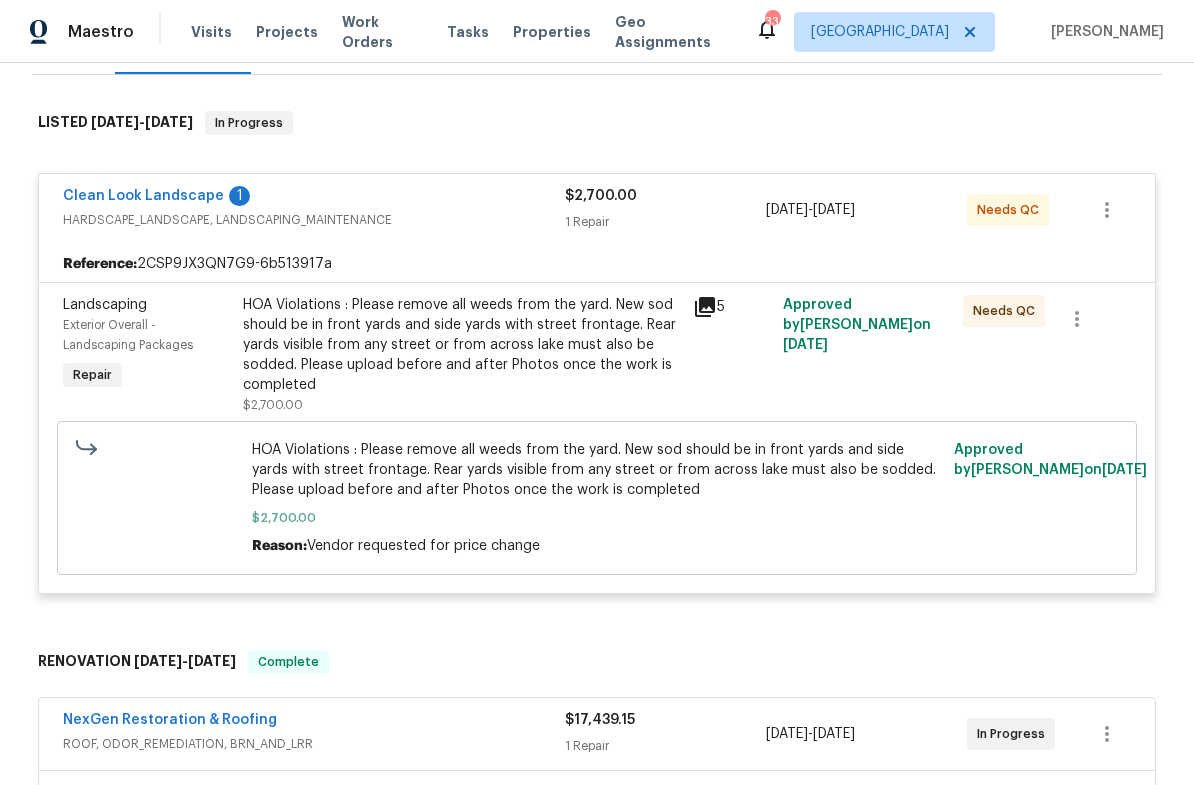 scroll, scrollTop: 290, scrollLeft: 0, axis: vertical 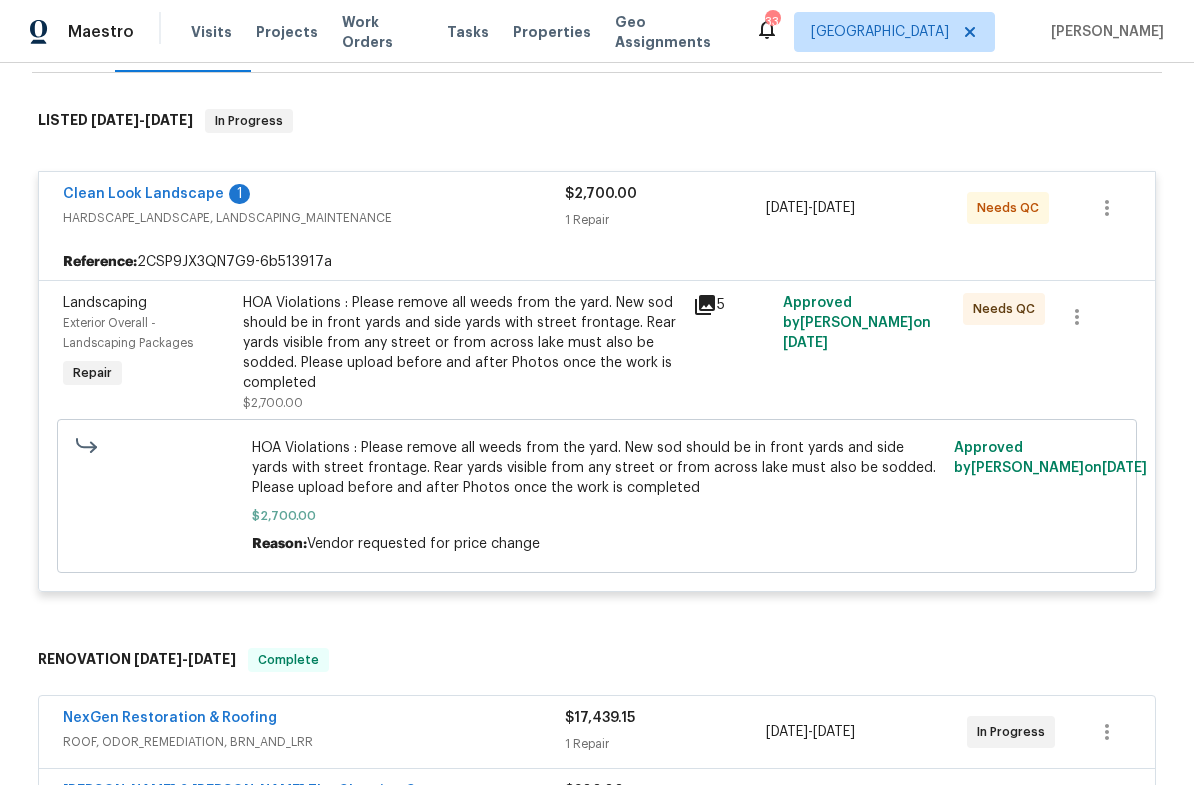 click on "HOA Violations : Please remove all weeds from the yard. New sod should be in front yards and side yards with street frontage. Rear yards visible from any street or from across lake must also be sodded. Please upload before and after Photos once the work is completed" at bounding box center [597, 468] 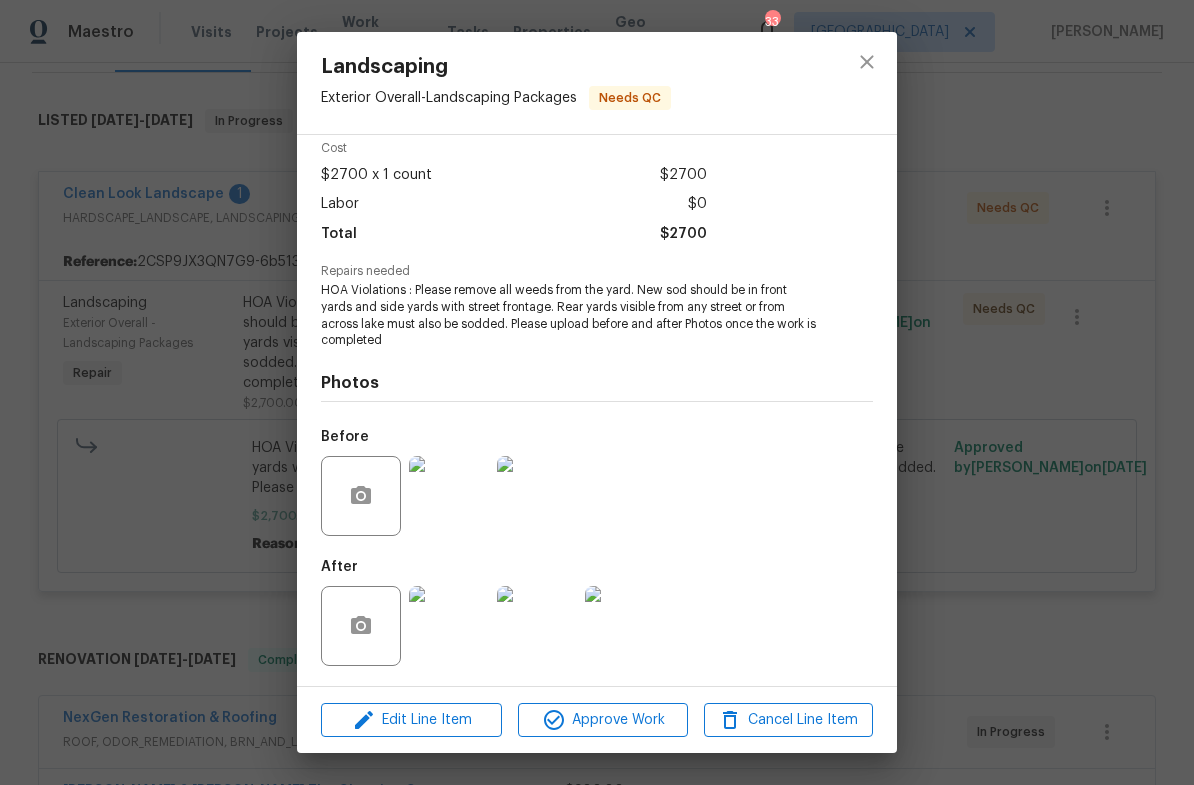 scroll, scrollTop: 89, scrollLeft: 0, axis: vertical 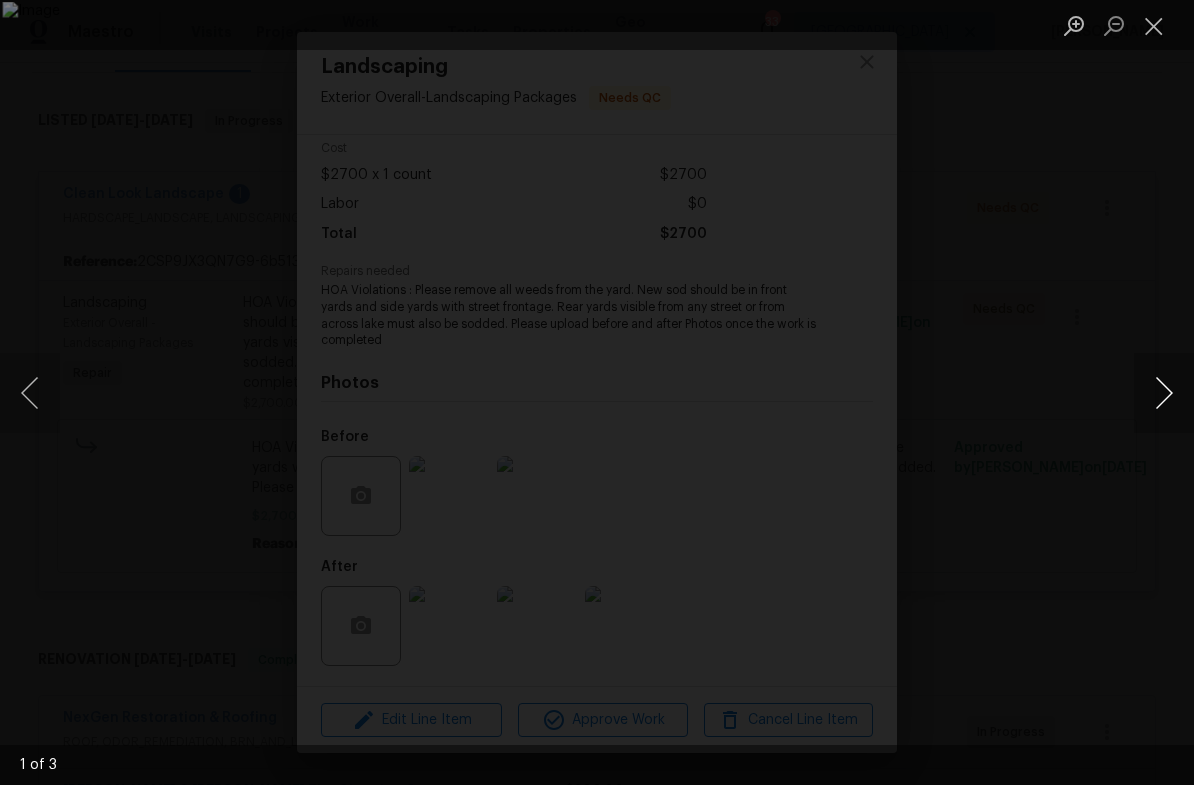 click at bounding box center (1164, 393) 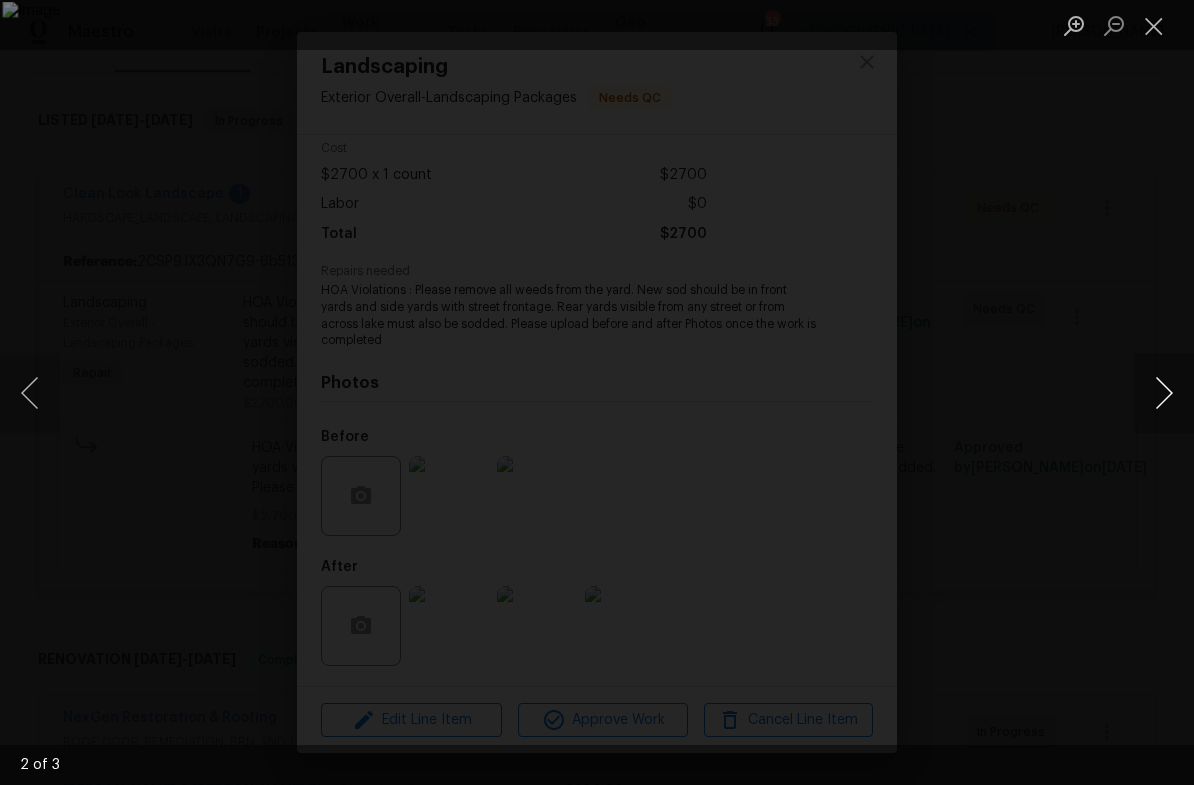 click at bounding box center (1164, 393) 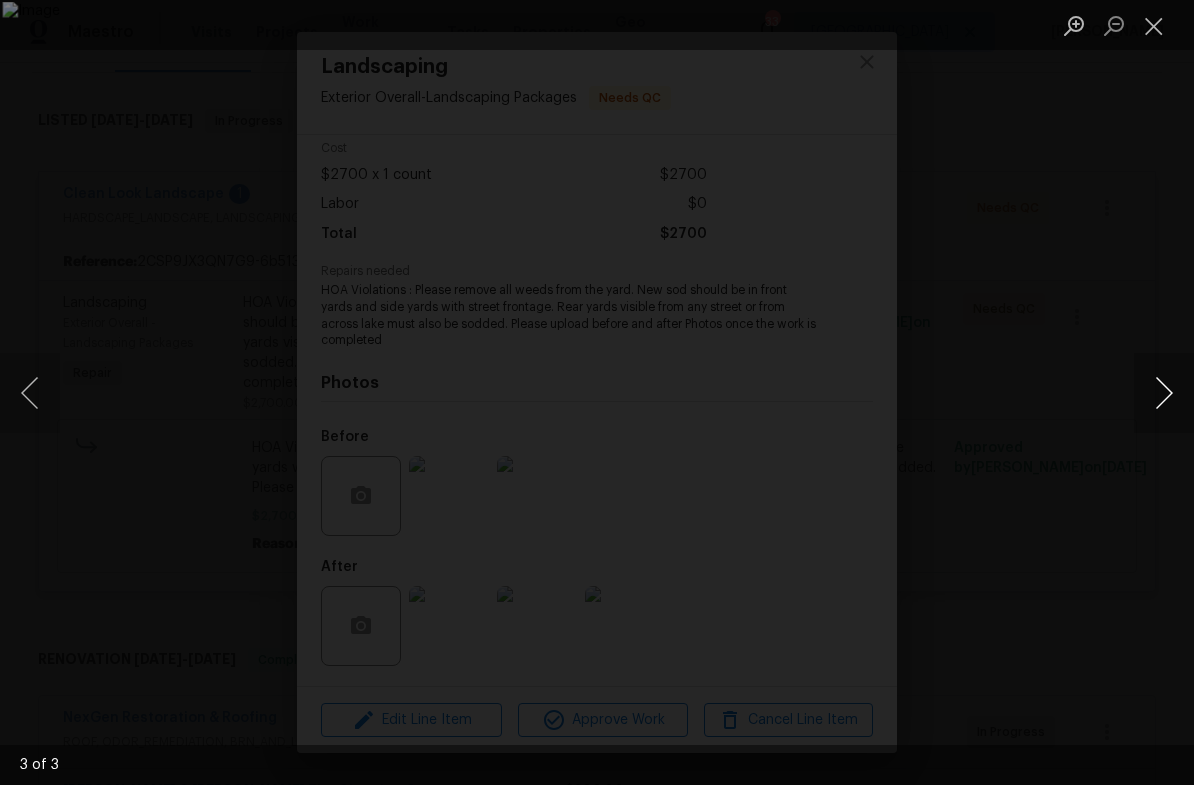 click at bounding box center (1164, 393) 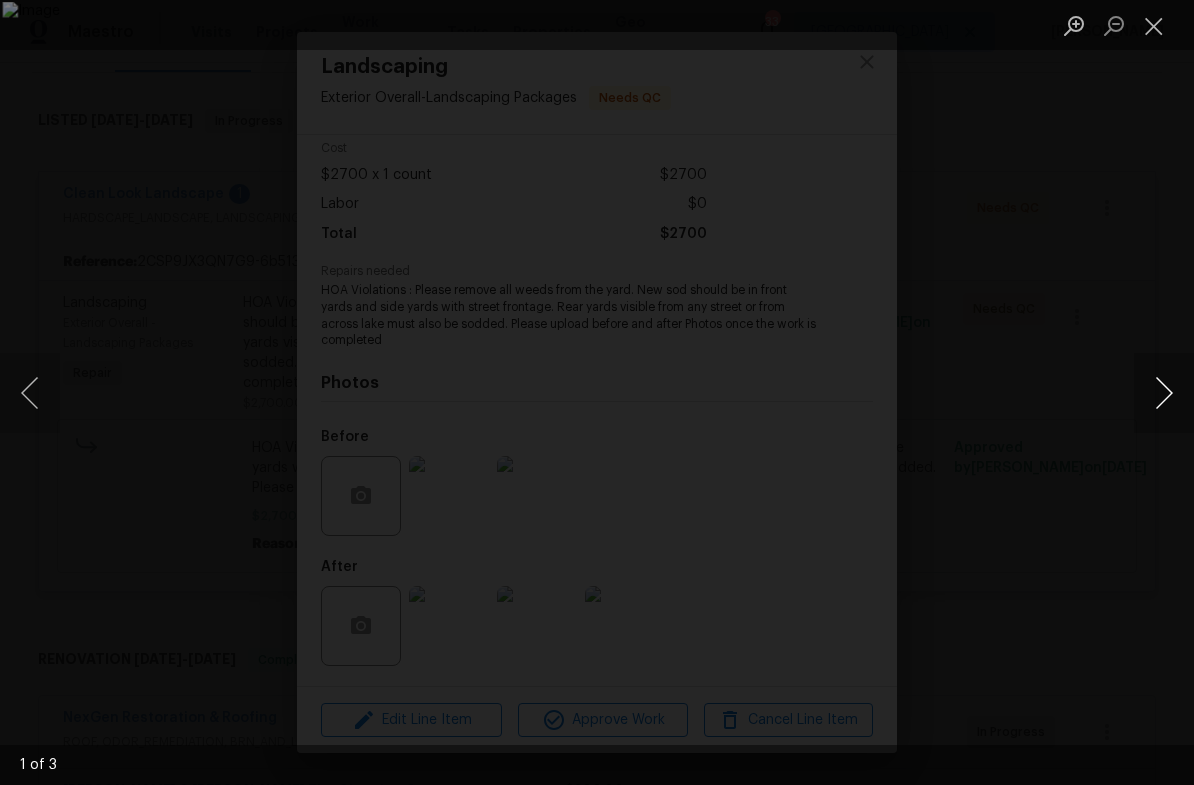 click at bounding box center [1164, 393] 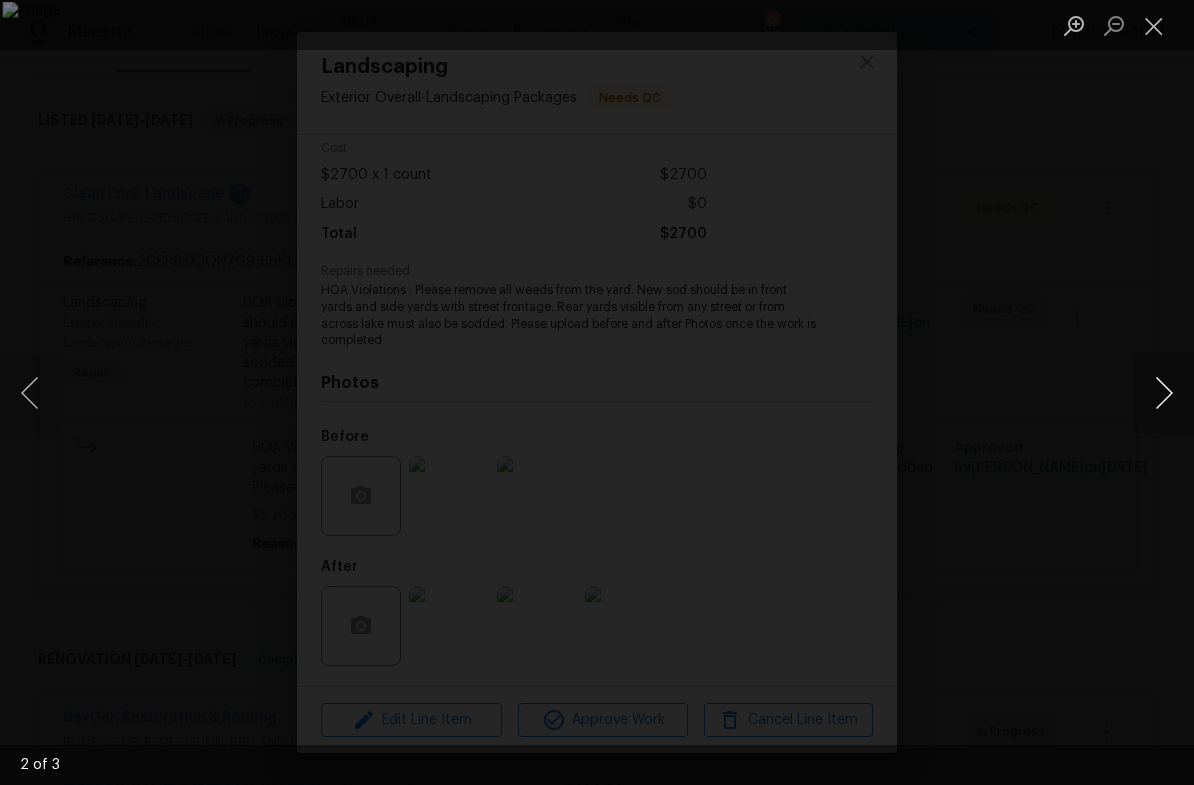 click at bounding box center [1164, 393] 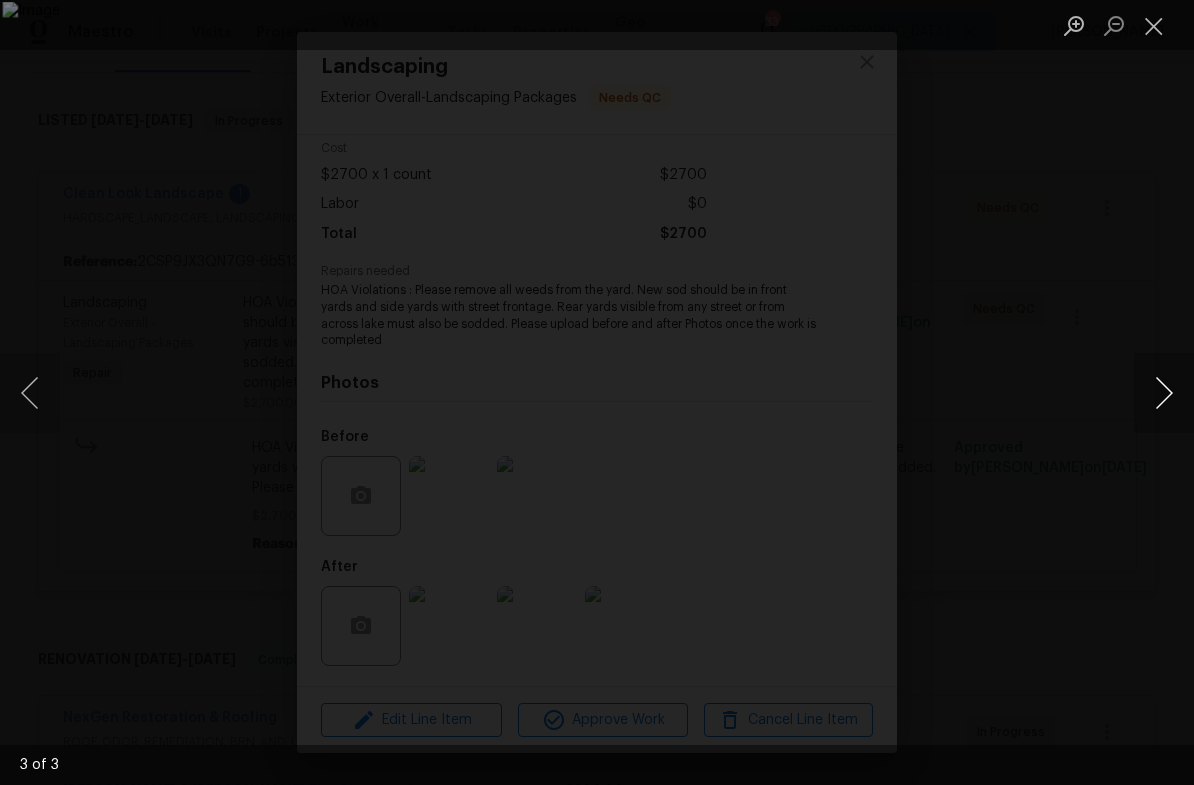 click at bounding box center [1164, 393] 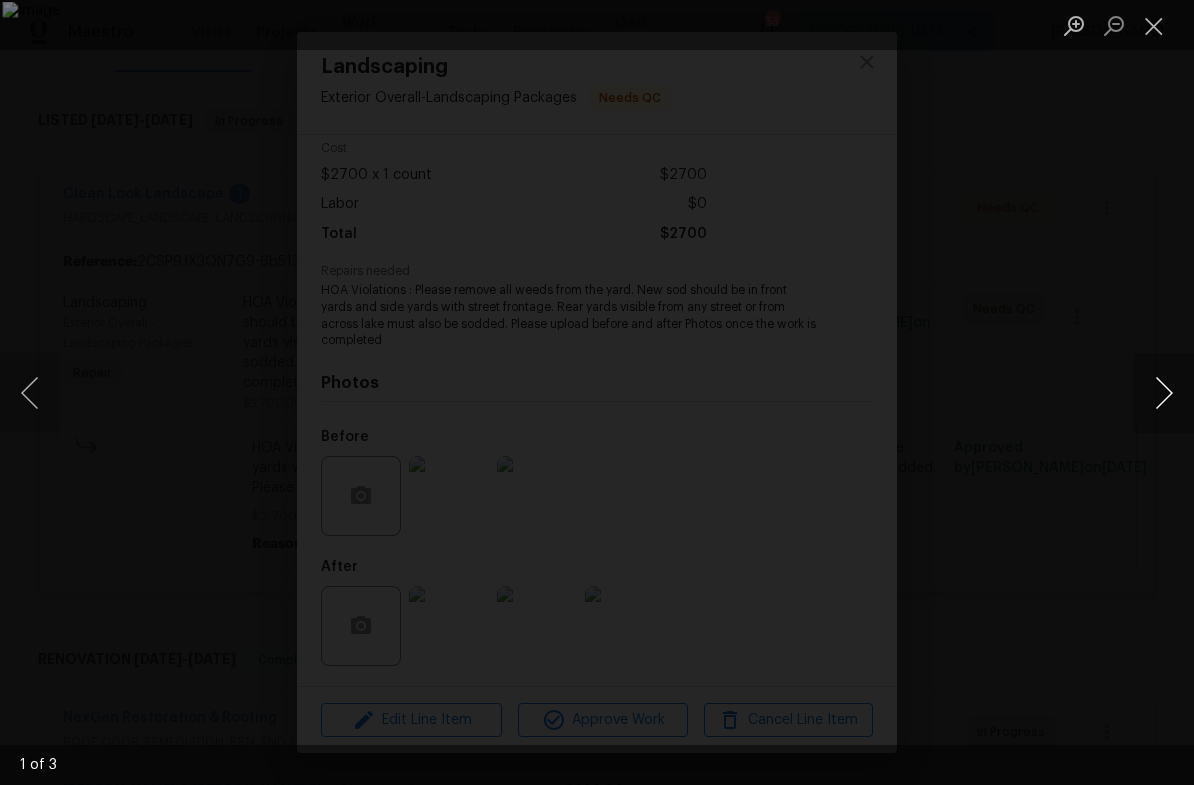 click at bounding box center (1164, 393) 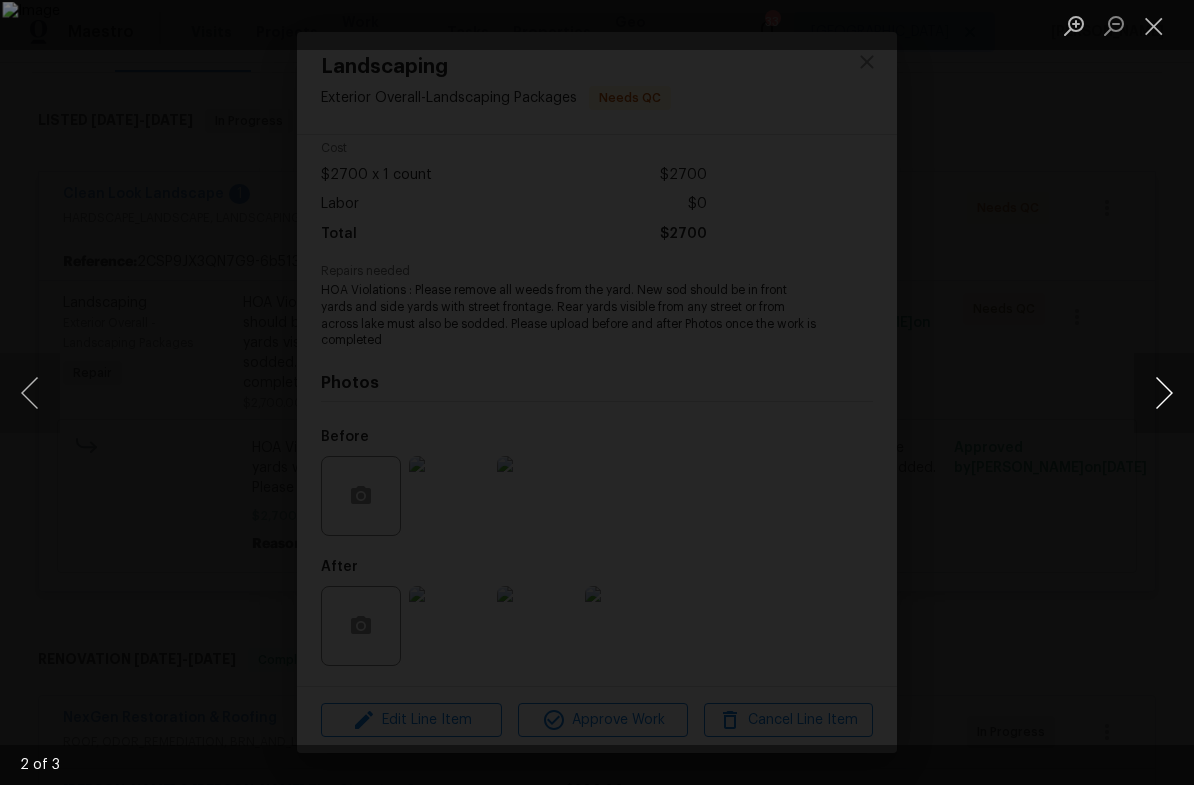 click at bounding box center [1164, 393] 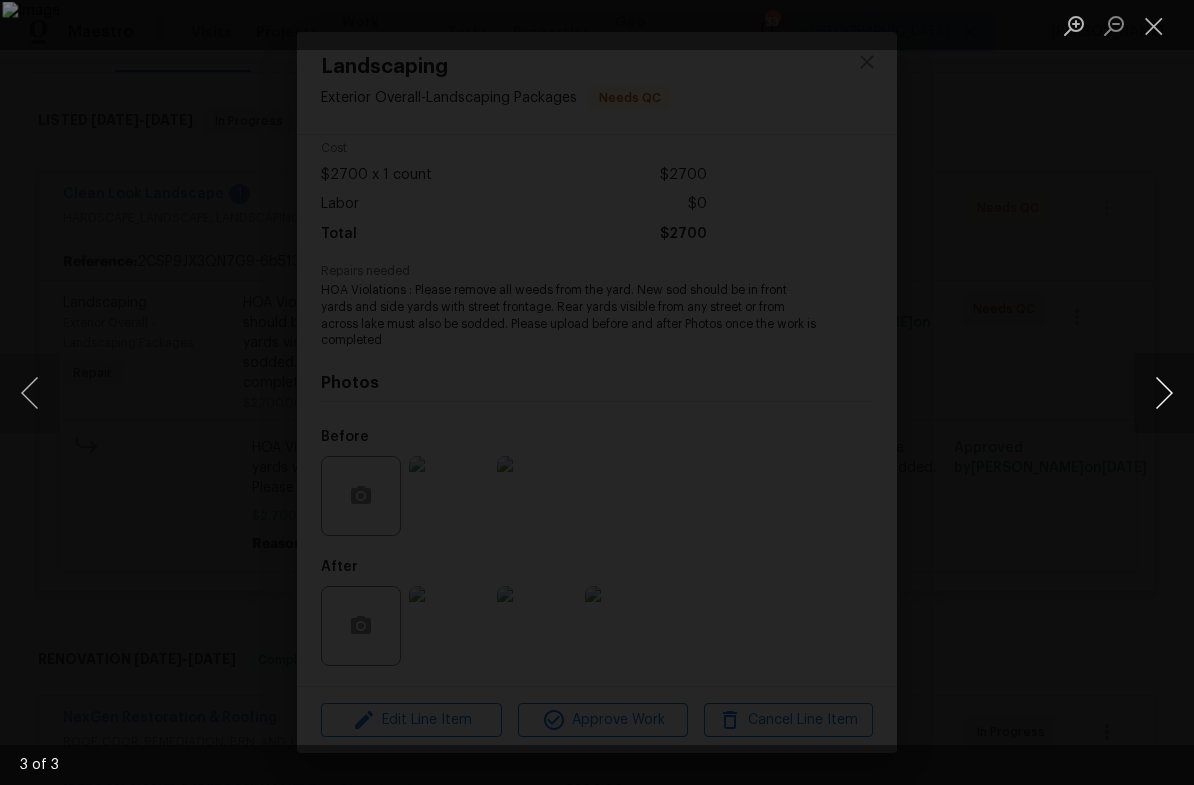 click at bounding box center [1164, 393] 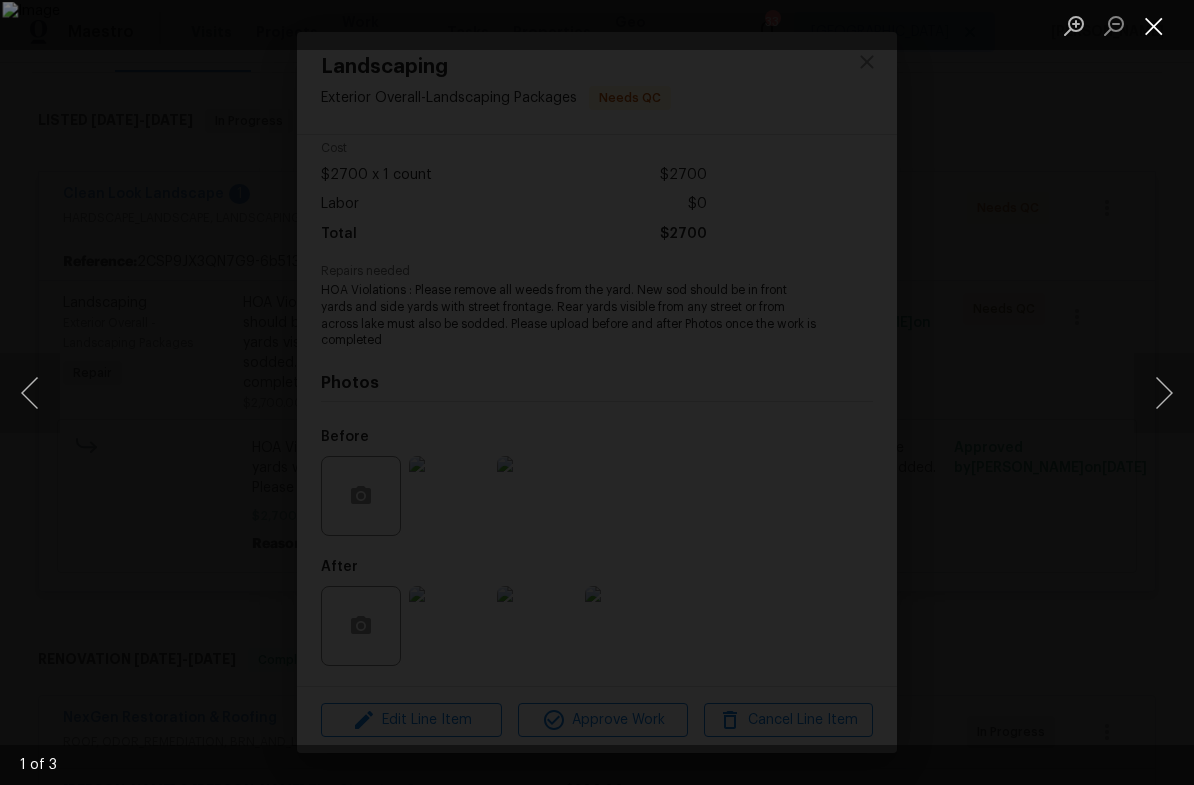 click at bounding box center [1154, 25] 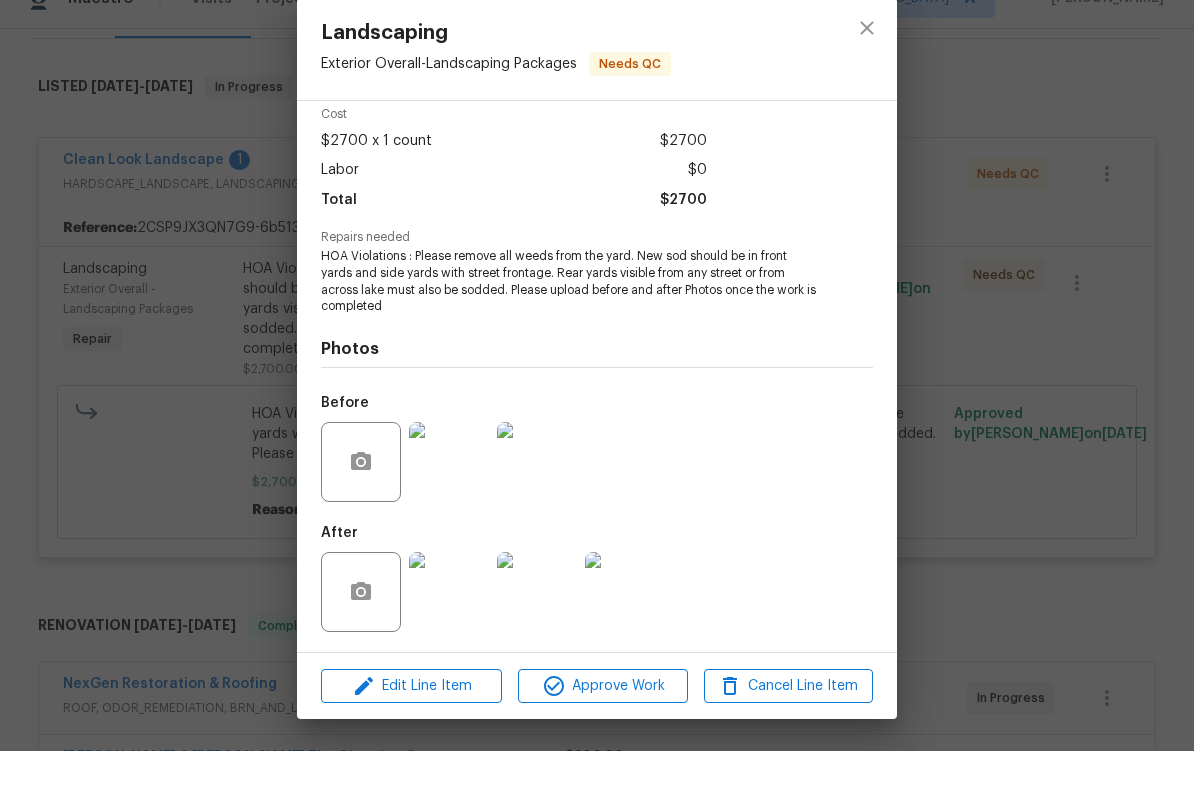 scroll, scrollTop: 49, scrollLeft: 0, axis: vertical 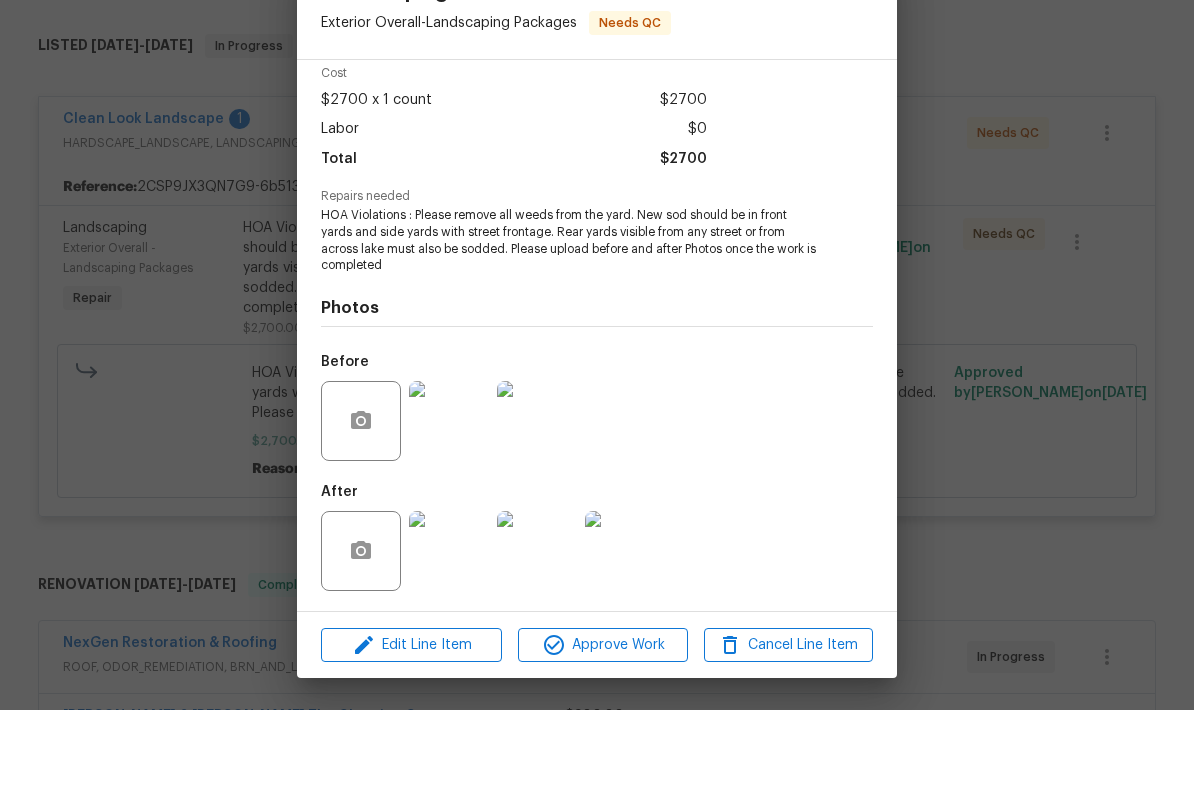 click at bounding box center (449, 626) 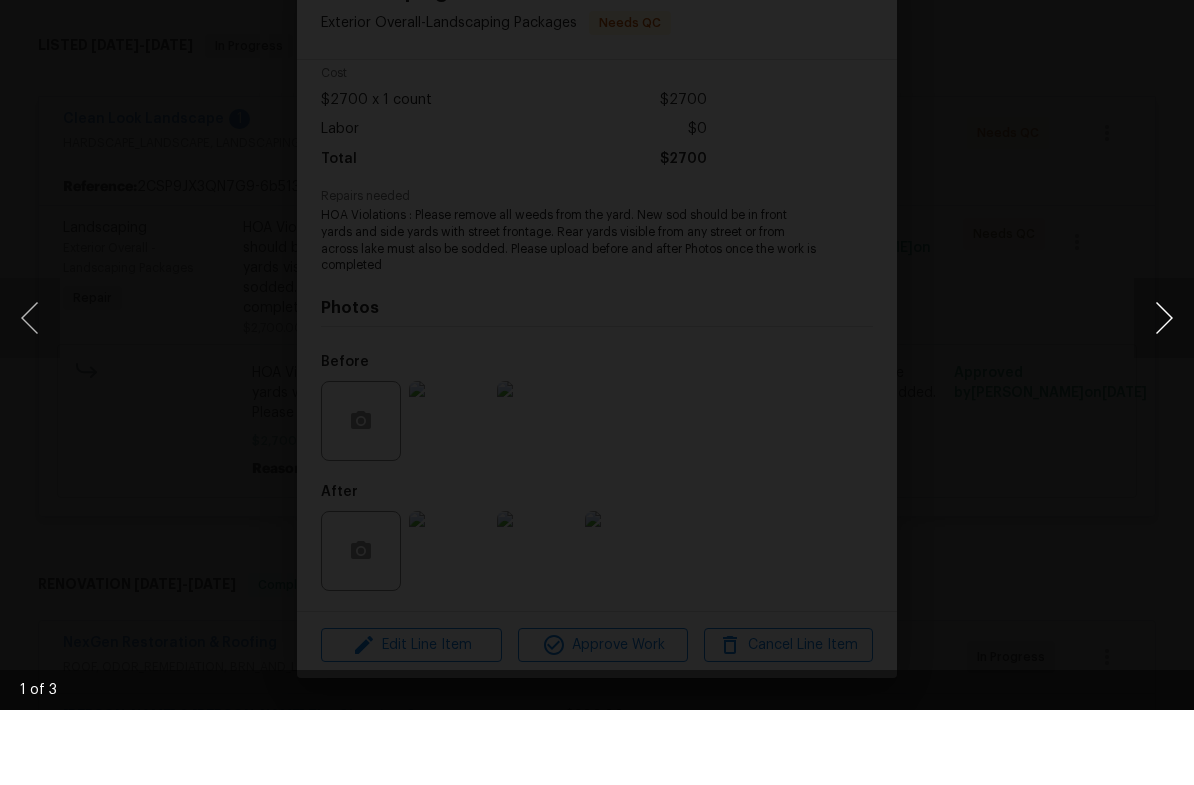 click at bounding box center [1164, 393] 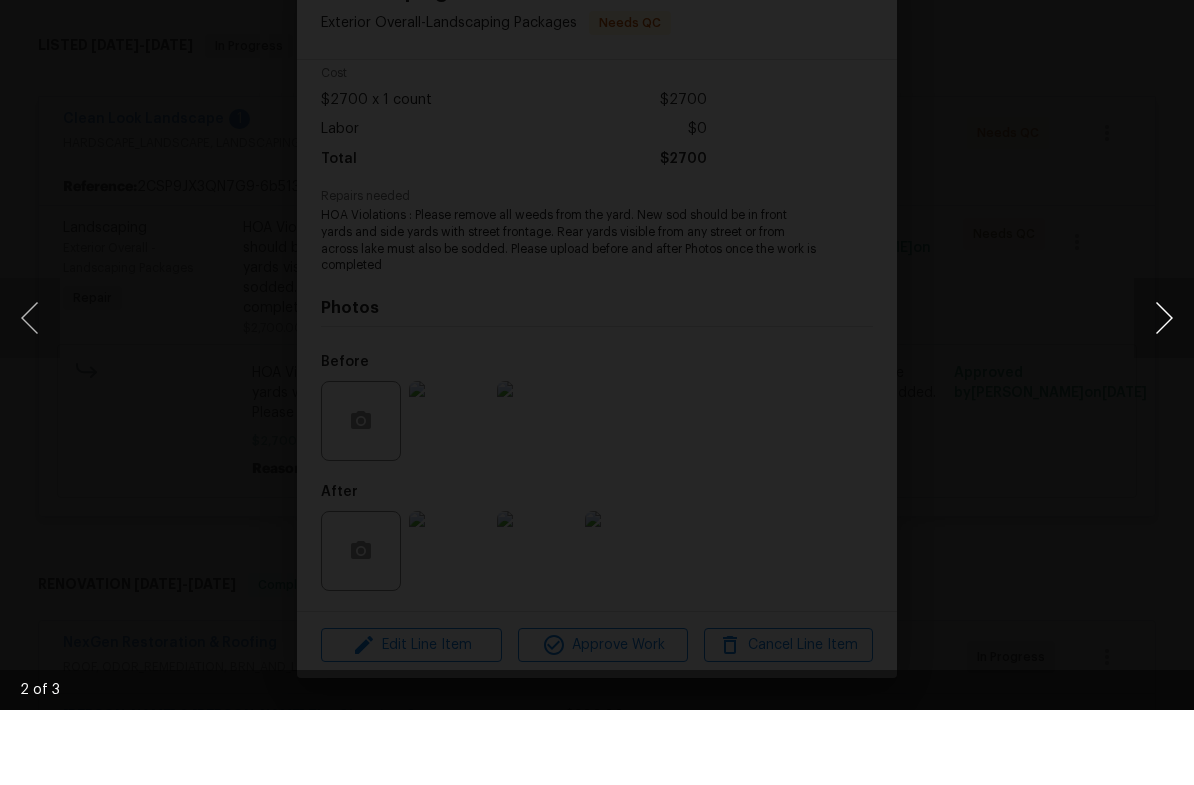 click at bounding box center (1164, 393) 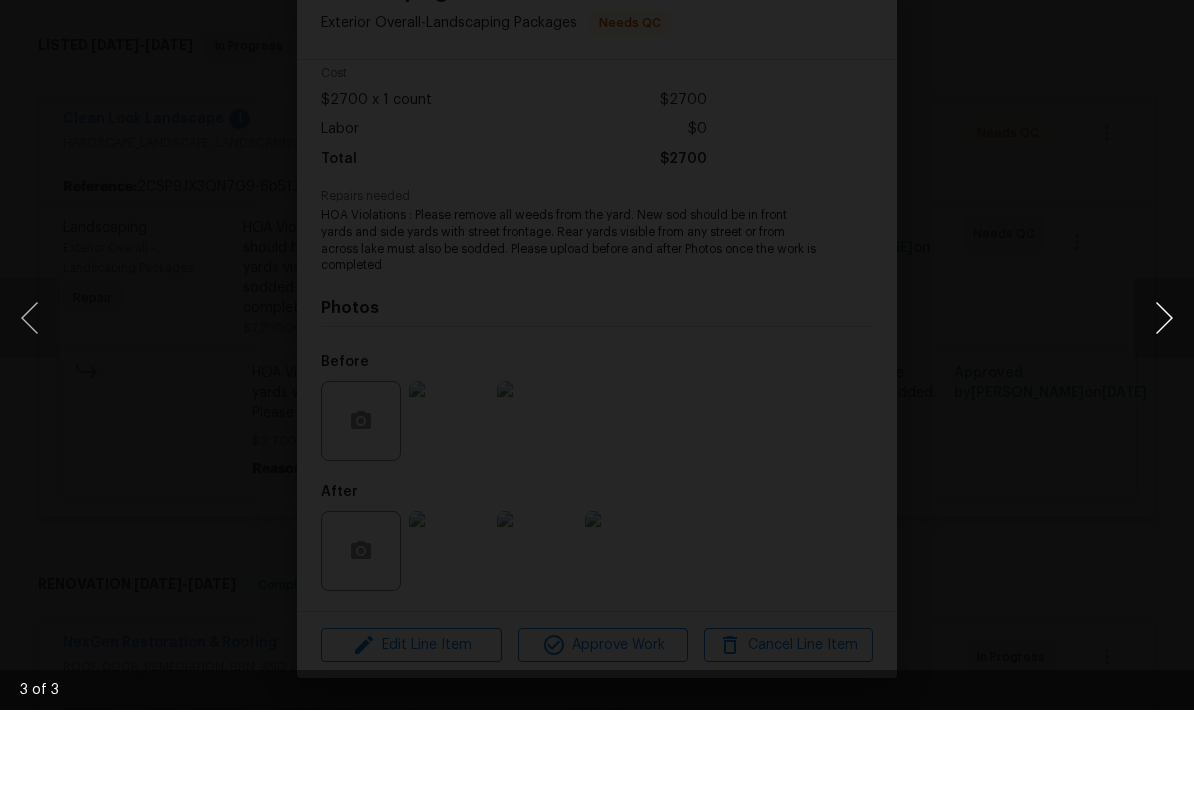 click at bounding box center [1164, 393] 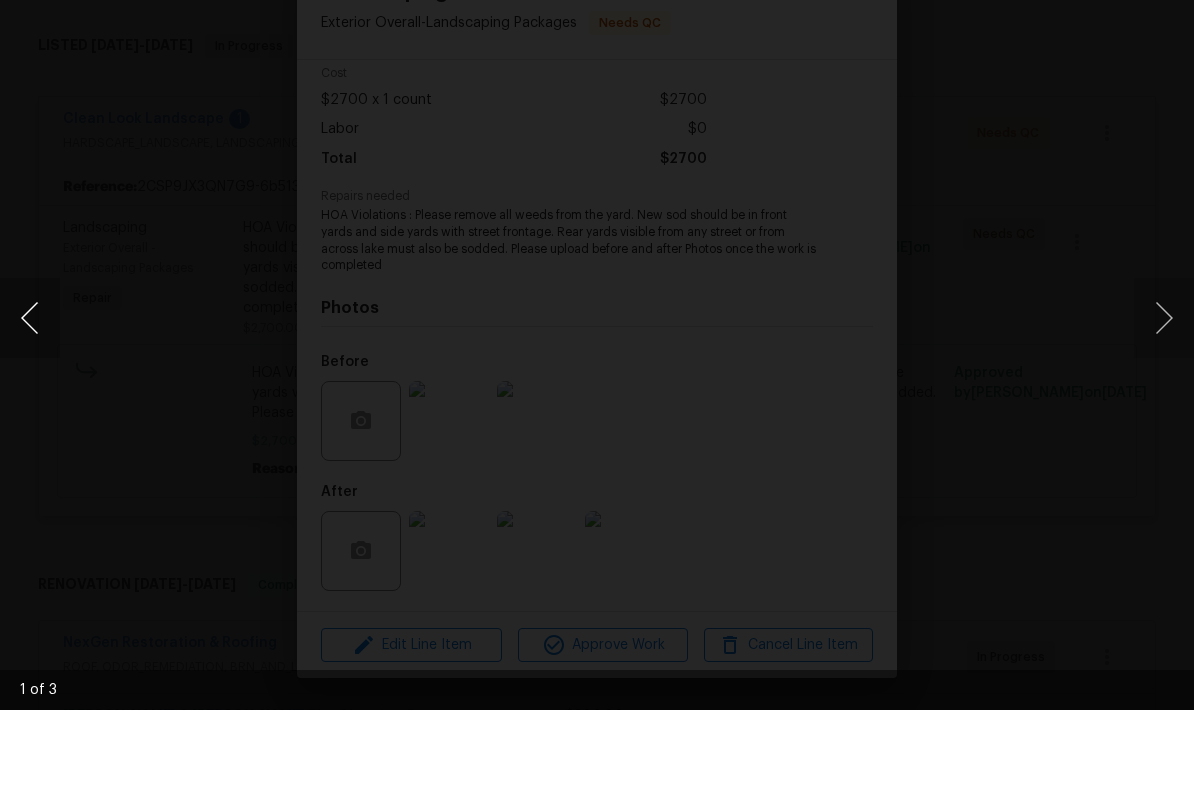 click at bounding box center (30, 393) 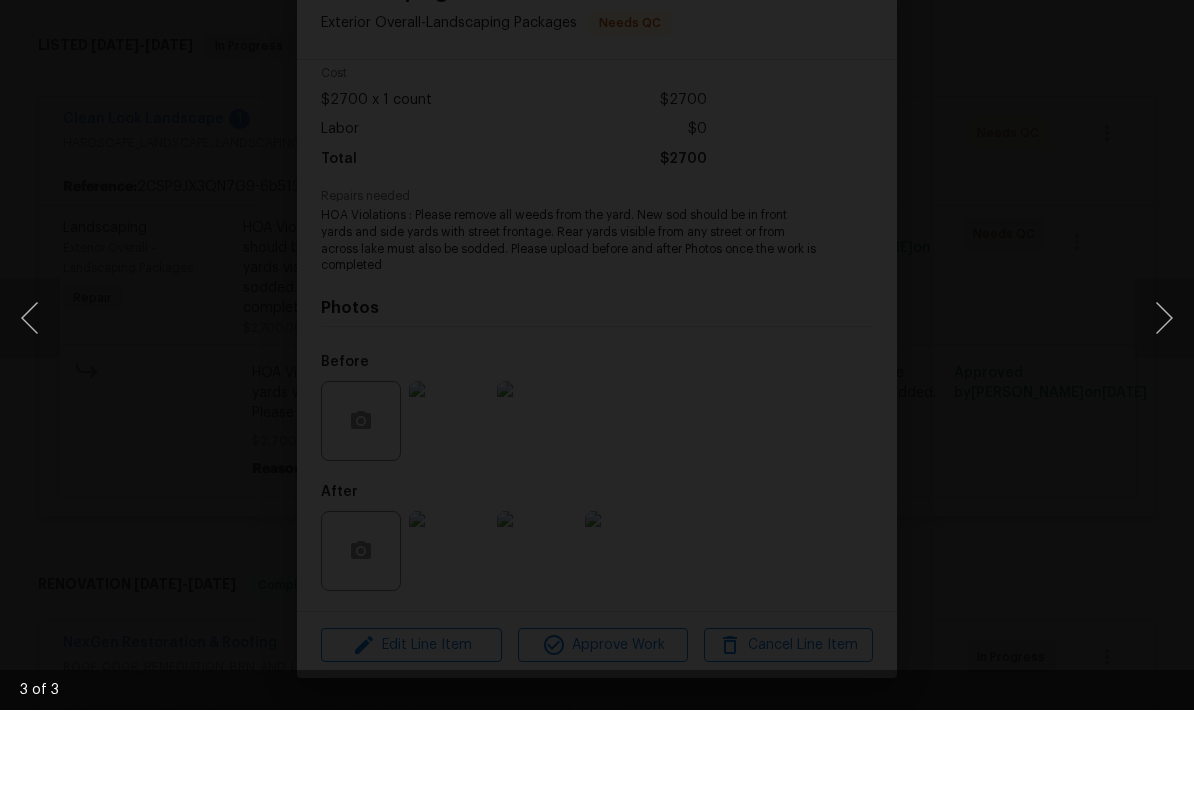 click at bounding box center [597, 392] 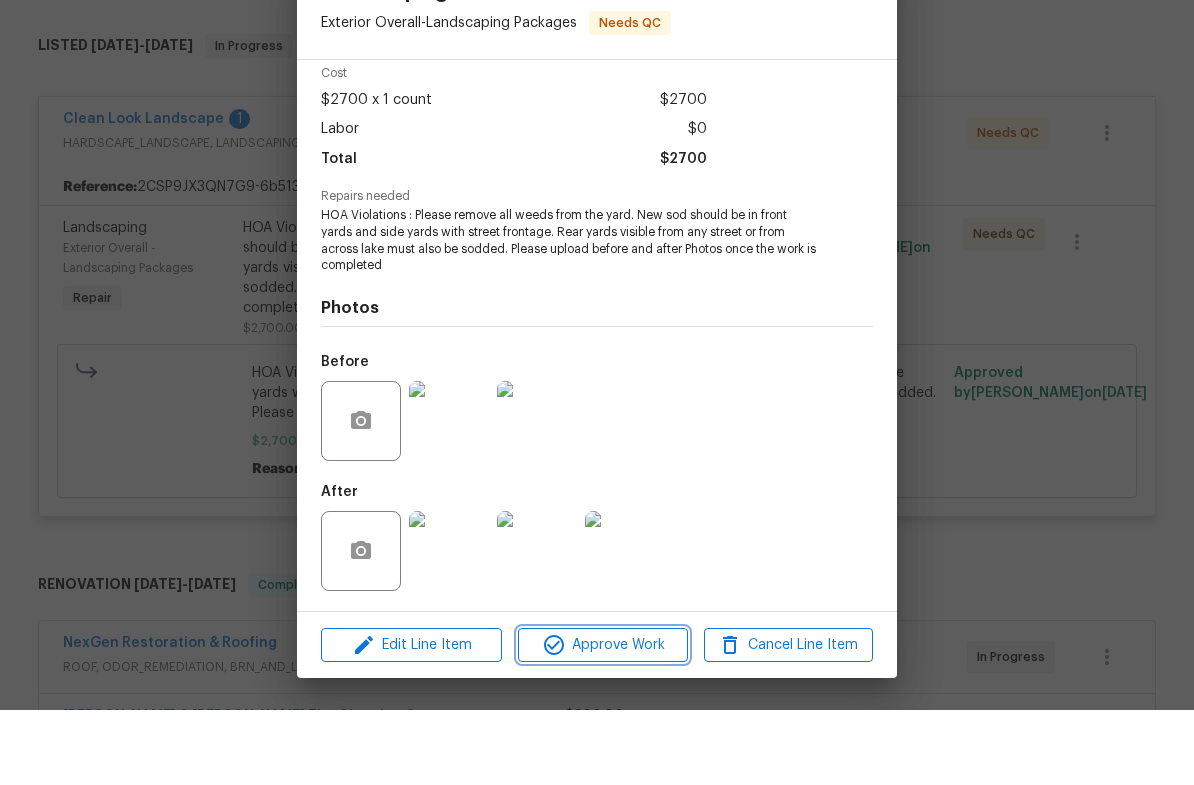 click on "Approve Work" at bounding box center (602, 720) 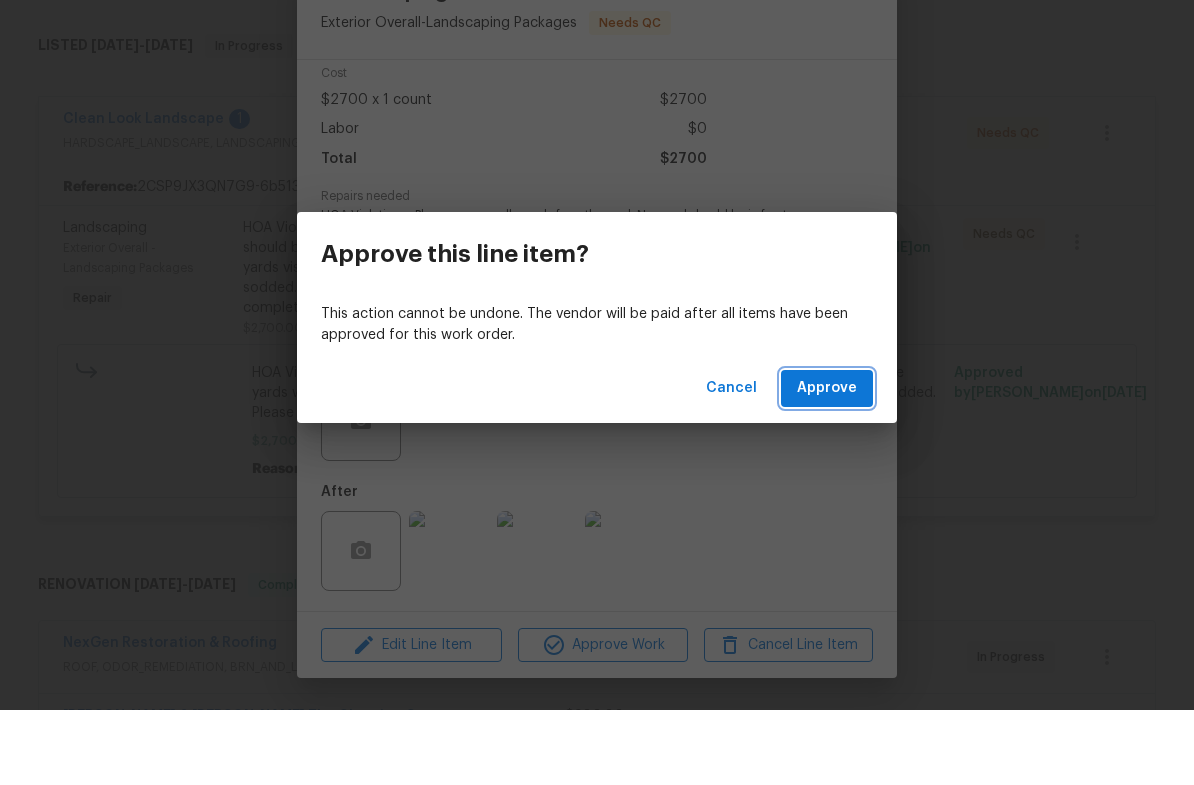 click on "Approve" at bounding box center (827, 463) 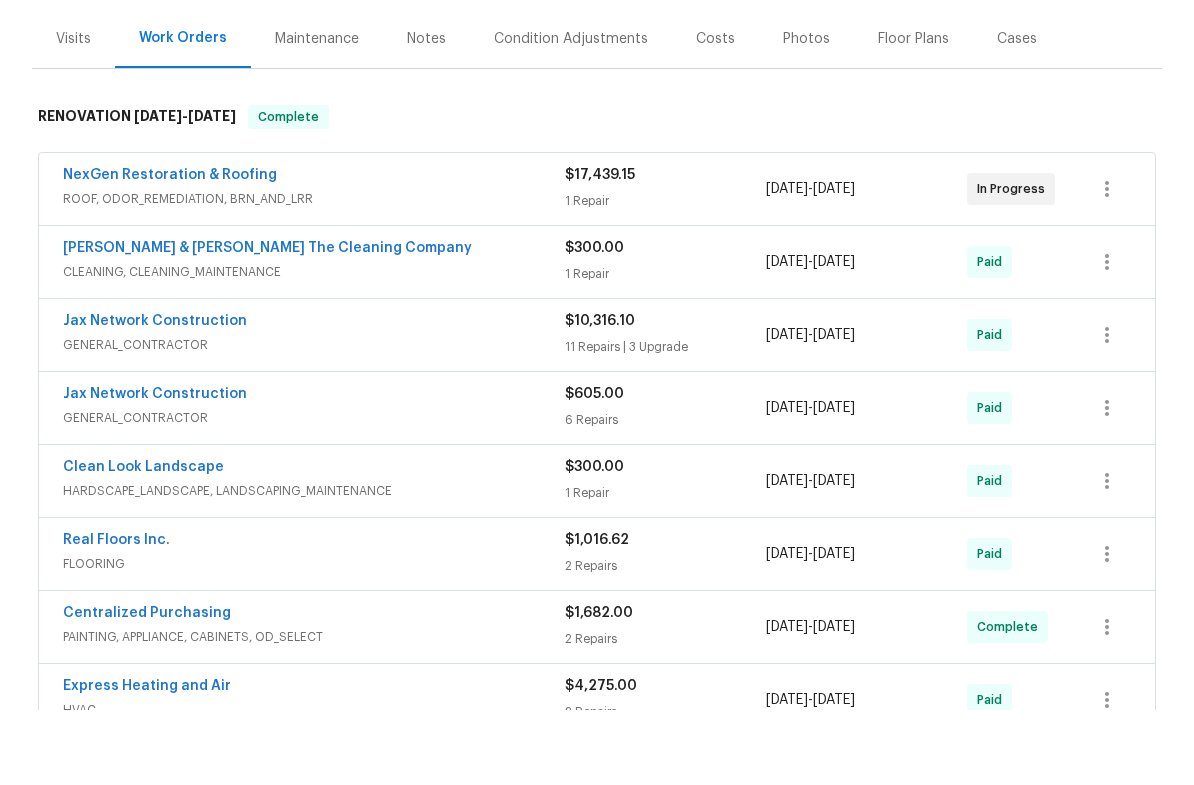 scroll, scrollTop: 214, scrollLeft: 0, axis: vertical 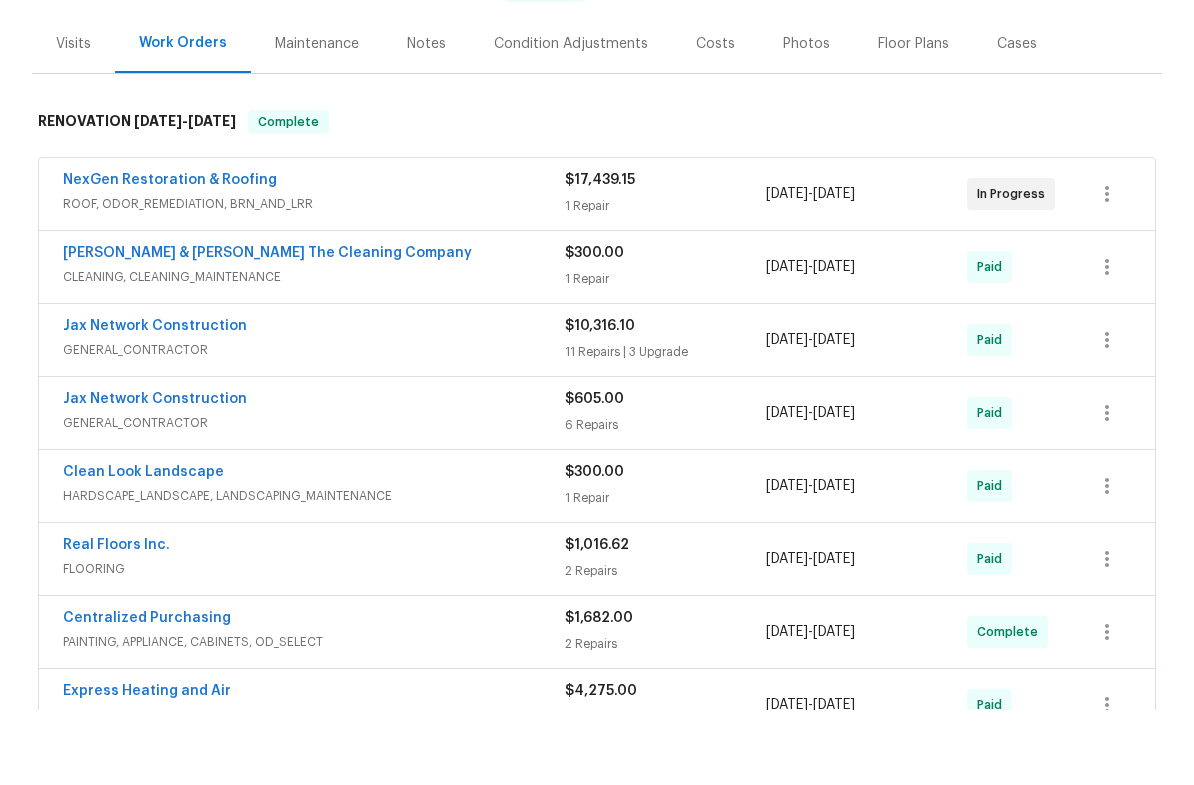 click on "1 Repair" at bounding box center [665, 281] 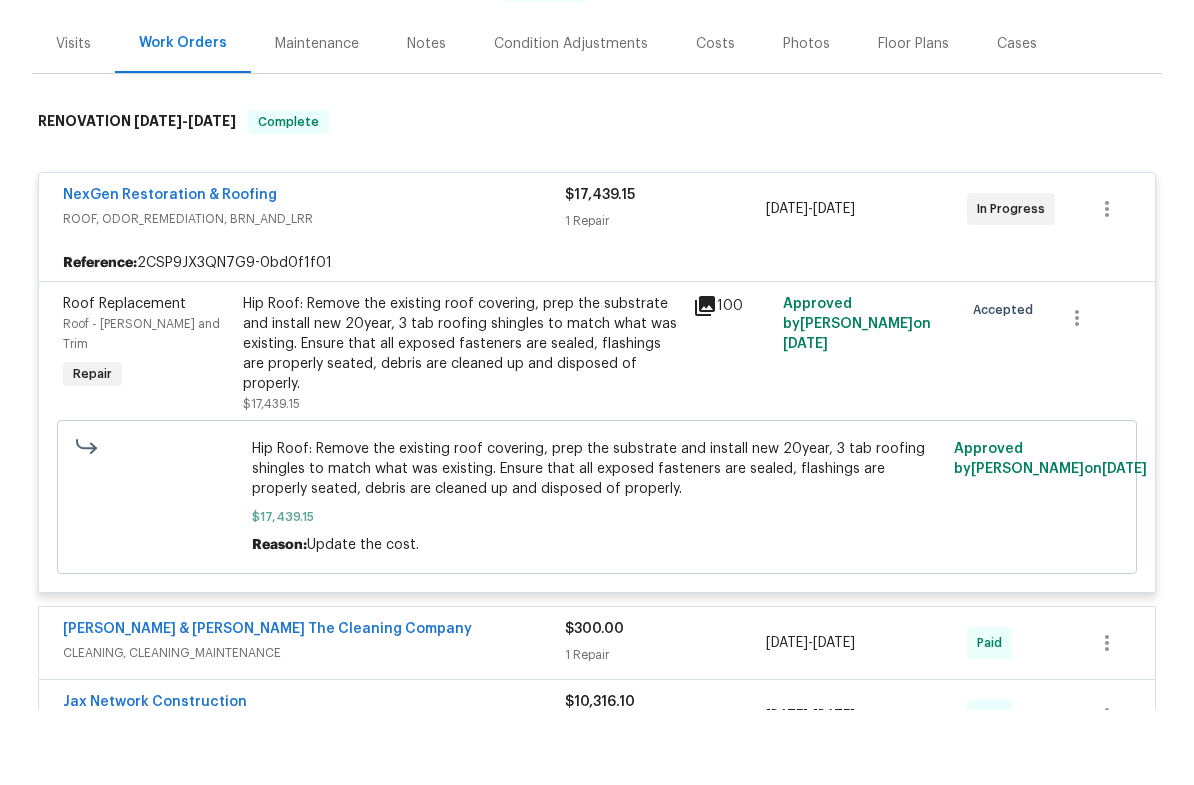 click on "Hip Roof: Remove the existing roof covering, prep the substrate and install new 20year, 3 tab roofing shingles to match what was existing. Ensure that all exposed fasteners are sealed, flashings are properly seated, debris are cleaned up and disposed of properly." at bounding box center (462, 419) 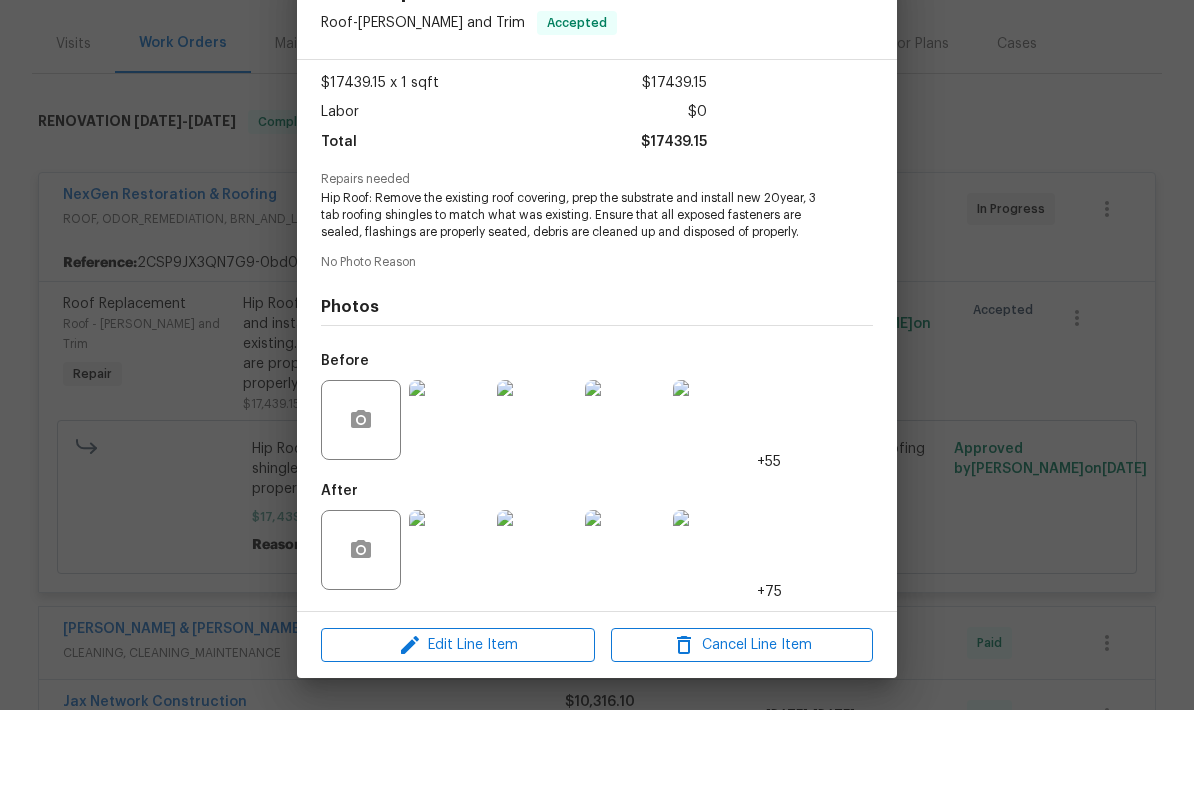 scroll, scrollTop: 108, scrollLeft: 0, axis: vertical 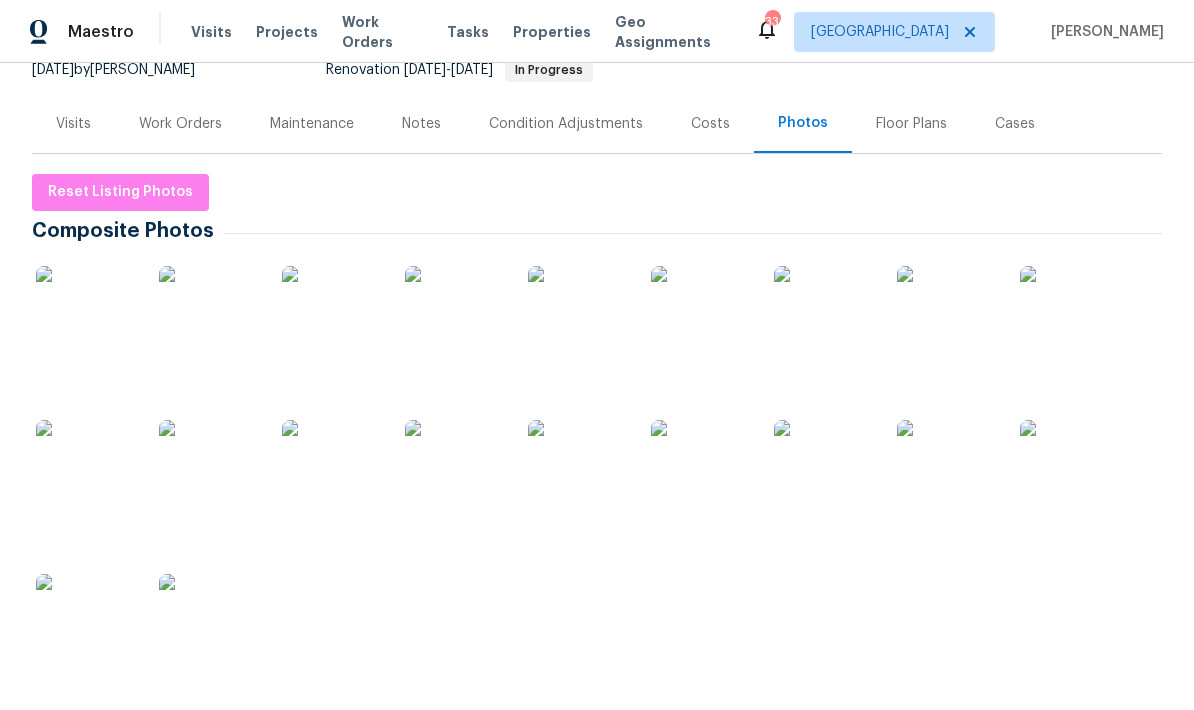 click at bounding box center [701, 470] 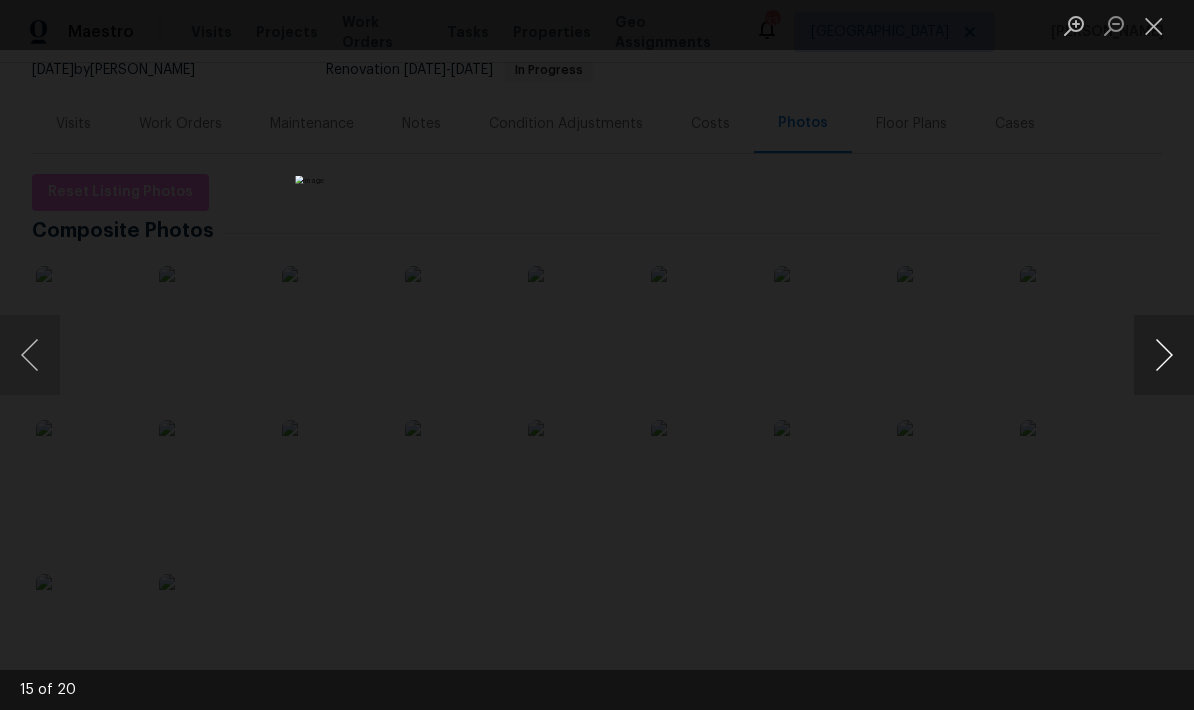 click at bounding box center (1164, 355) 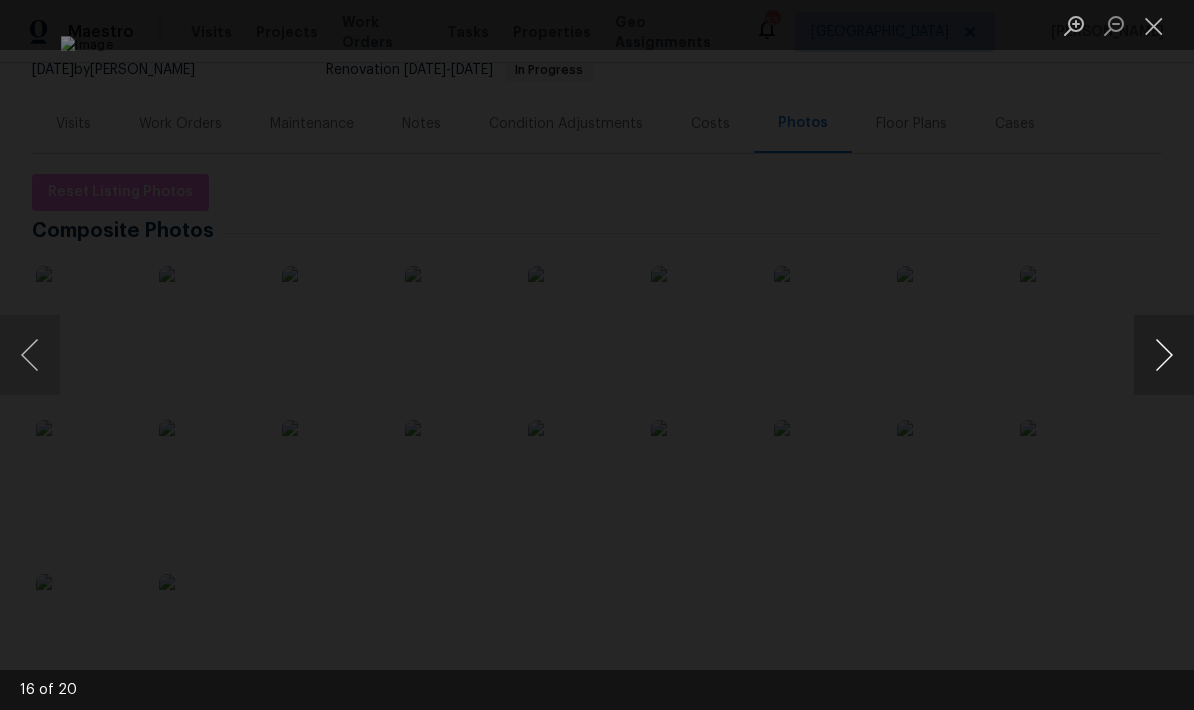 click at bounding box center [1164, 355] 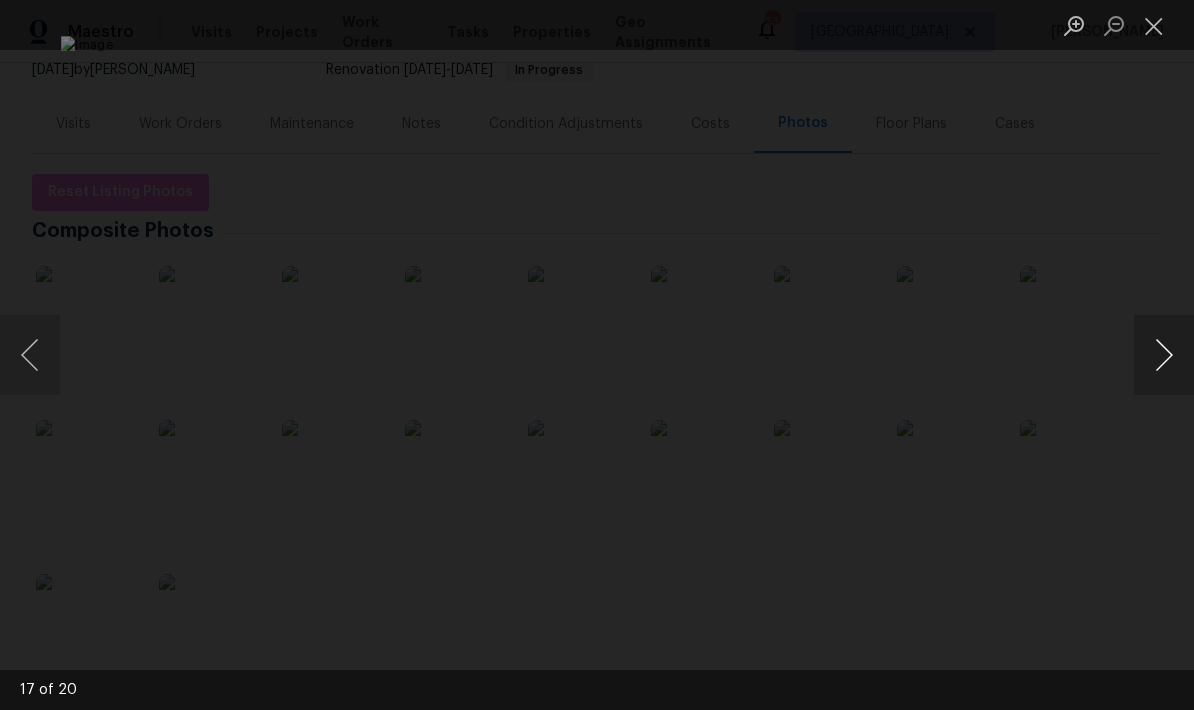 click at bounding box center [1164, 355] 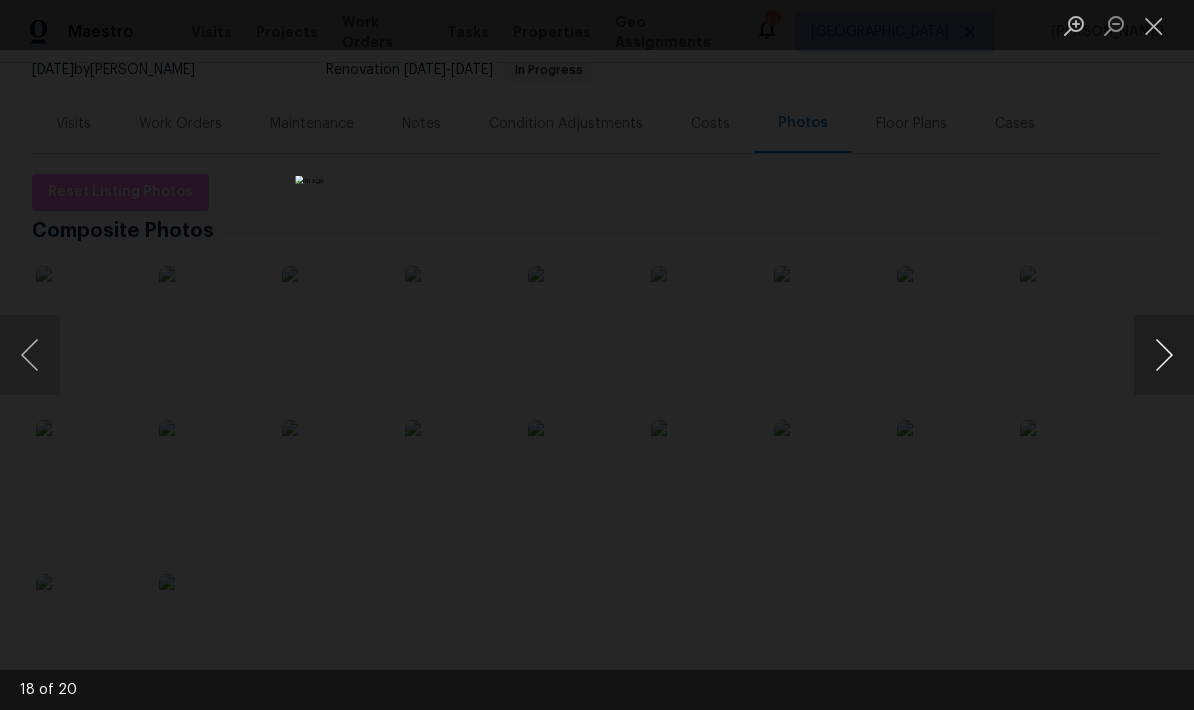 click at bounding box center (1164, 355) 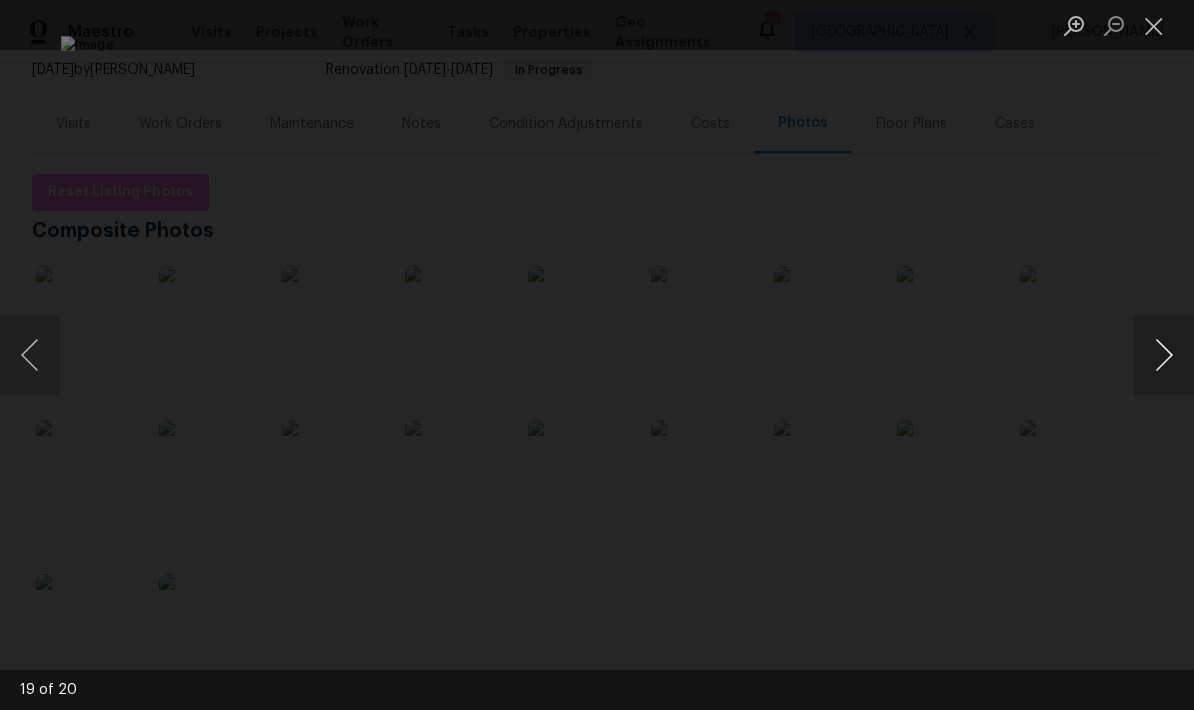 click at bounding box center (1164, 355) 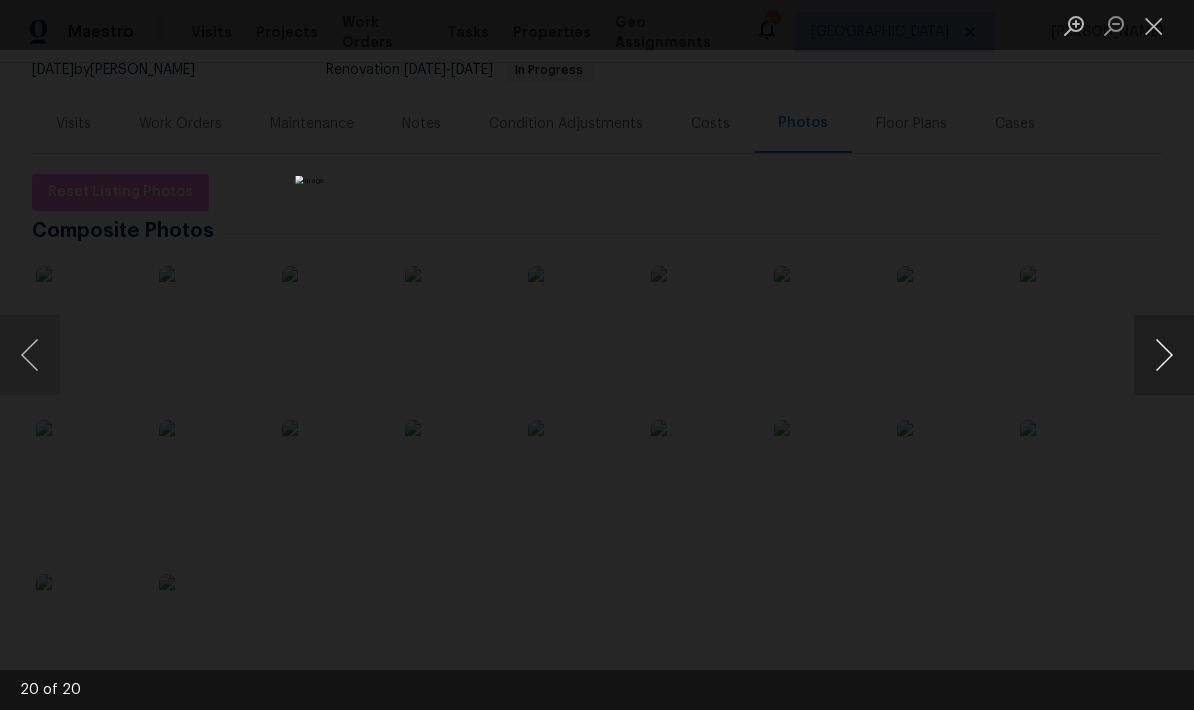 click at bounding box center [1164, 355] 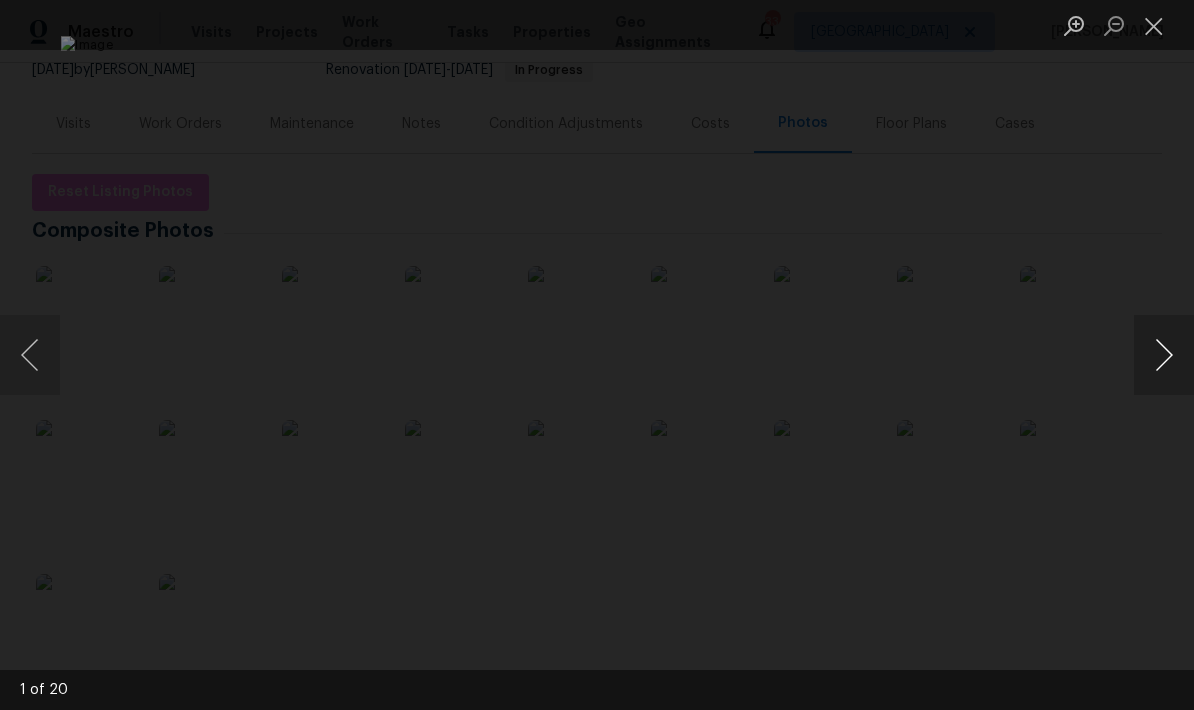 click at bounding box center (1164, 355) 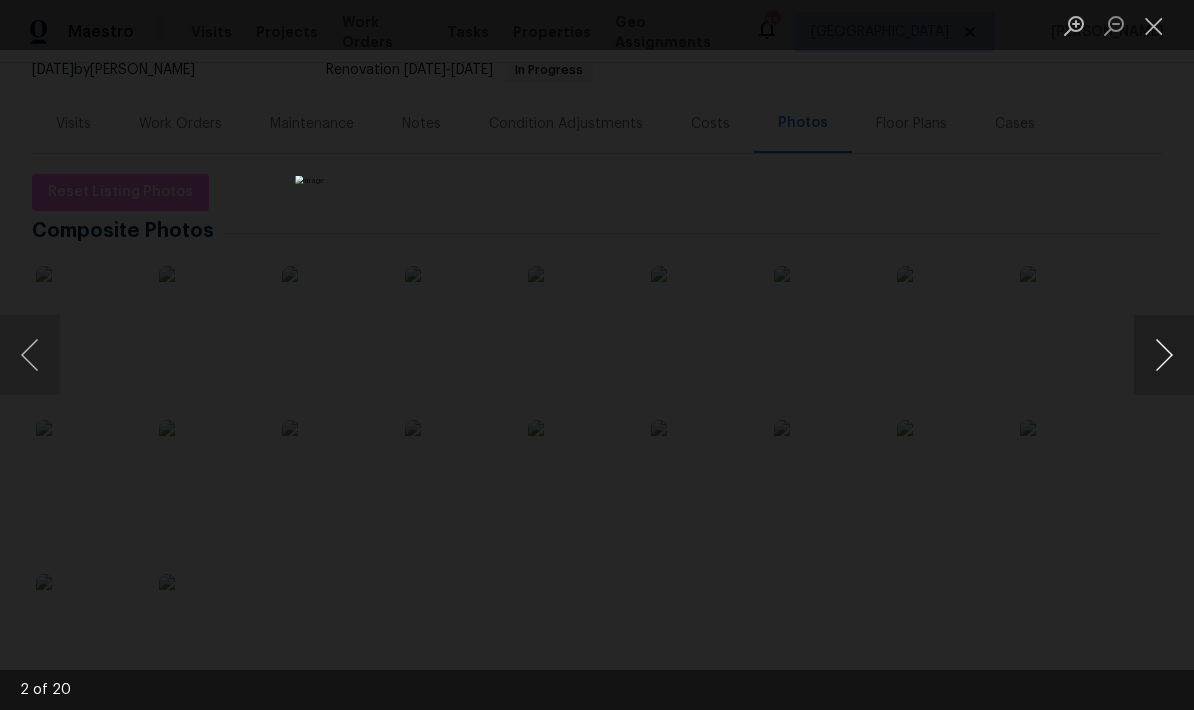 click at bounding box center (1164, 355) 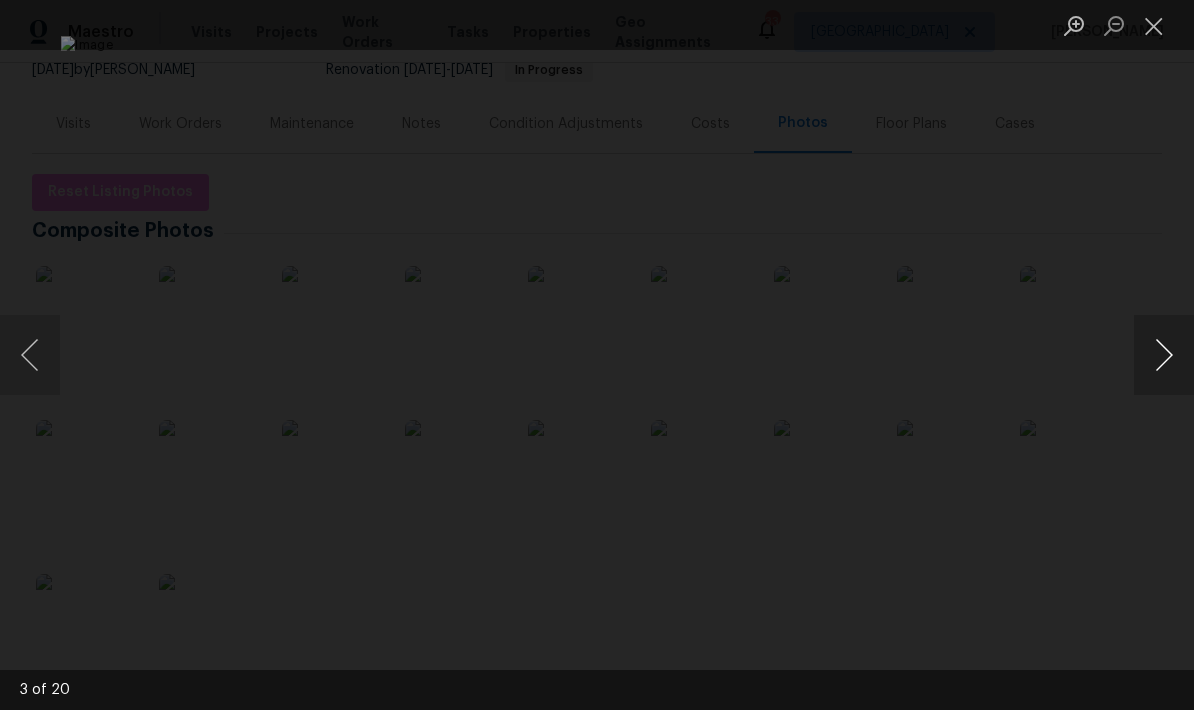 click at bounding box center (1164, 355) 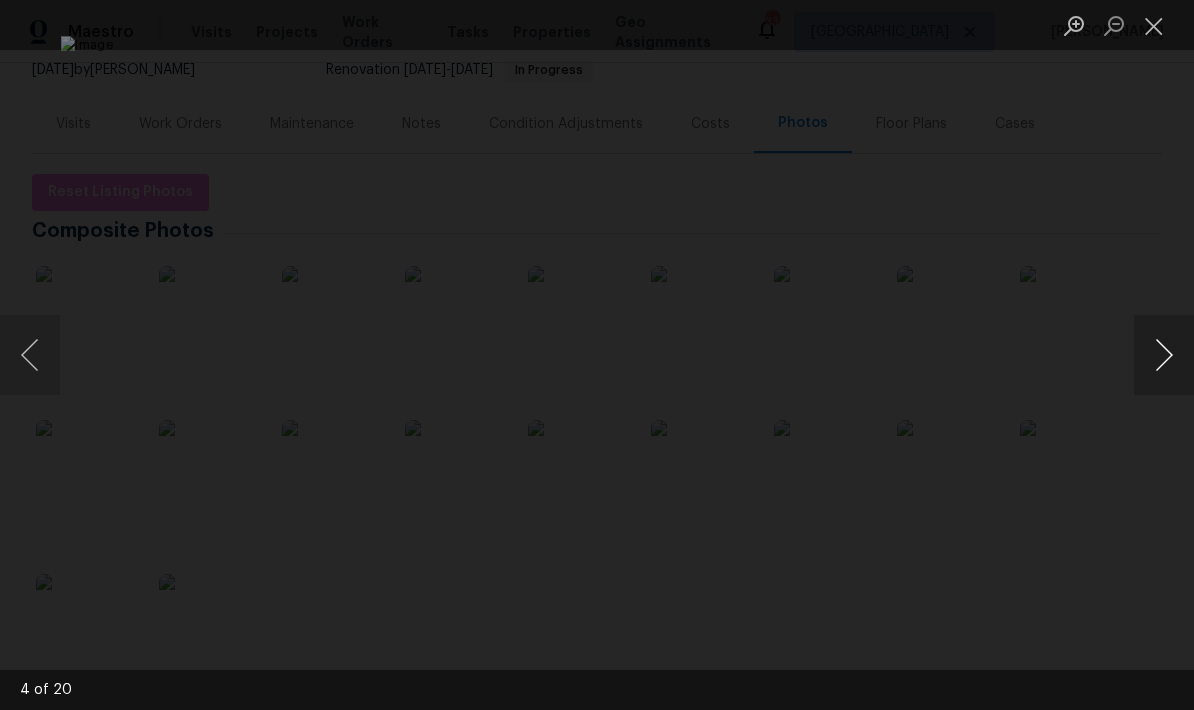 click at bounding box center (1164, 355) 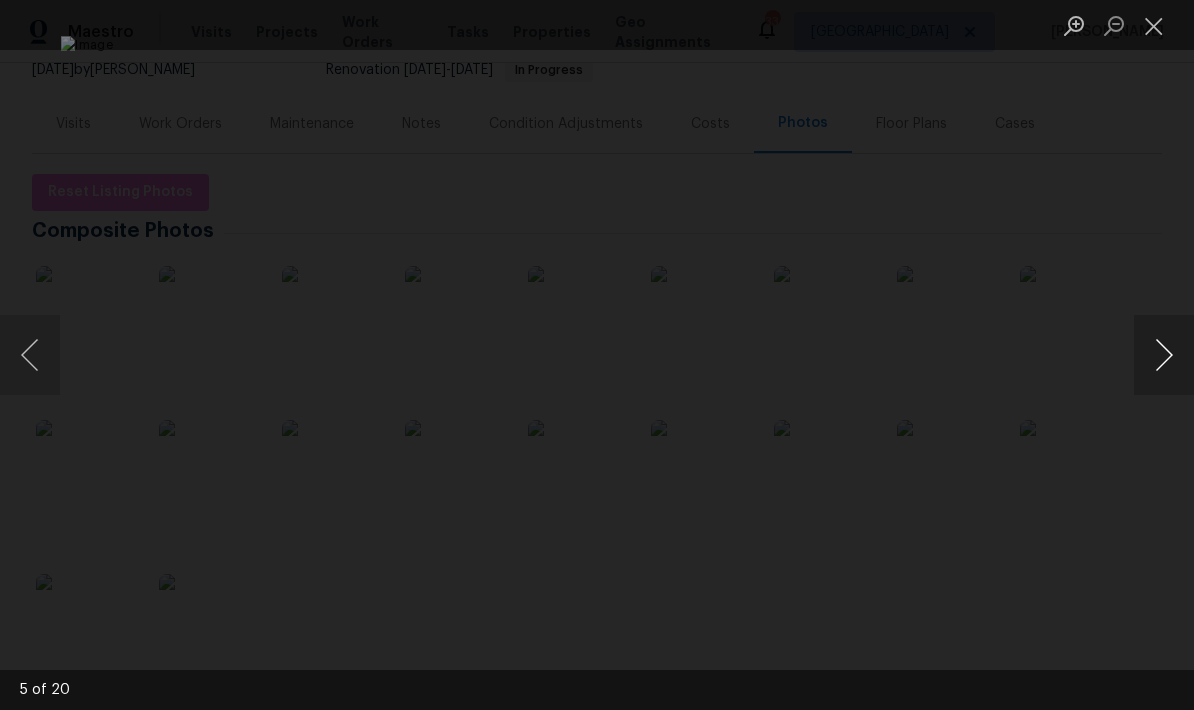 click at bounding box center [1164, 355] 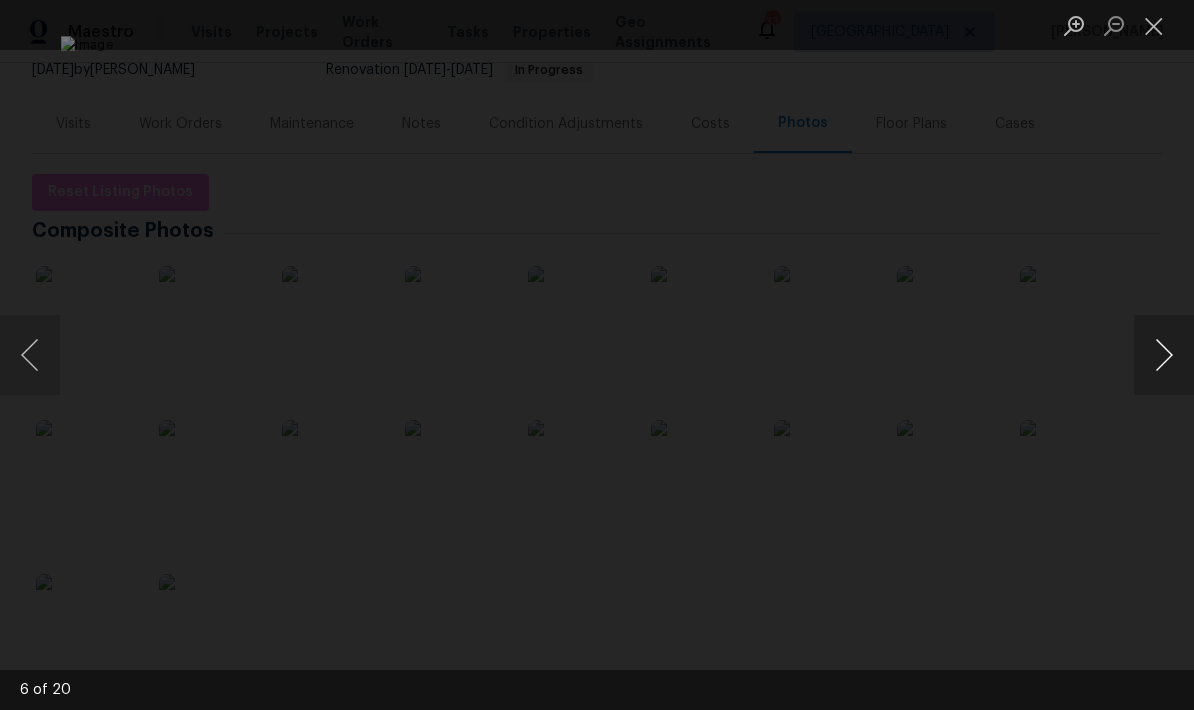 click at bounding box center [1164, 355] 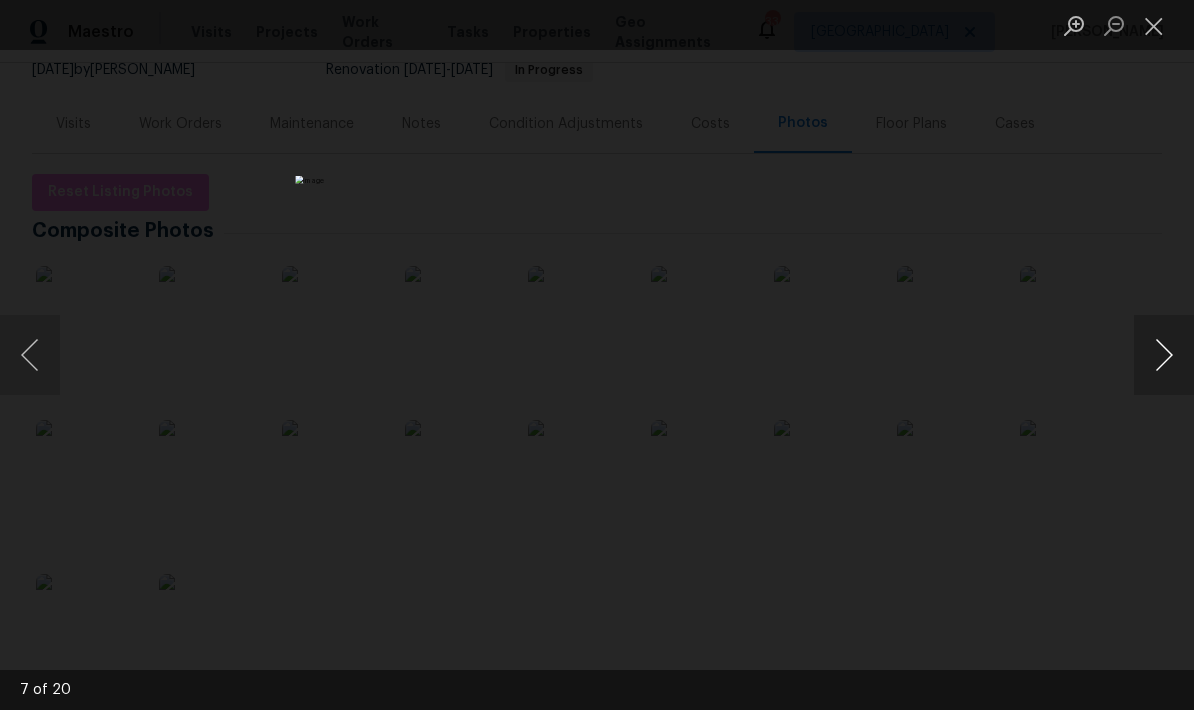 click at bounding box center [1164, 355] 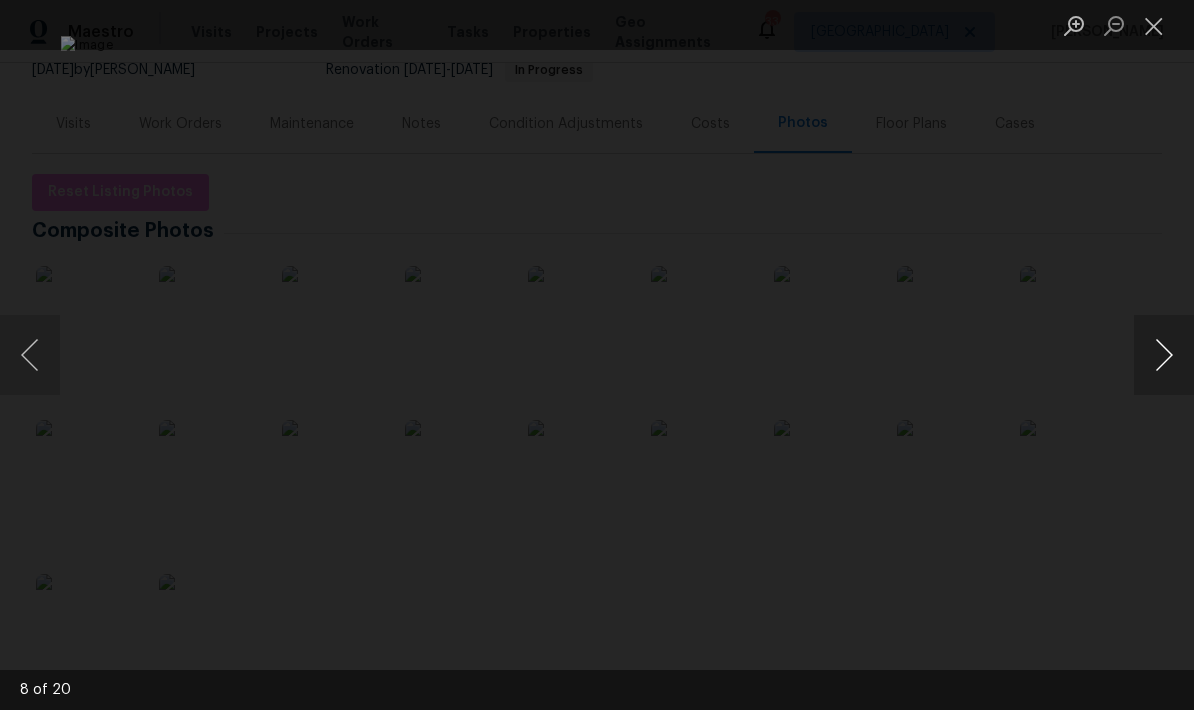 click at bounding box center [1164, 355] 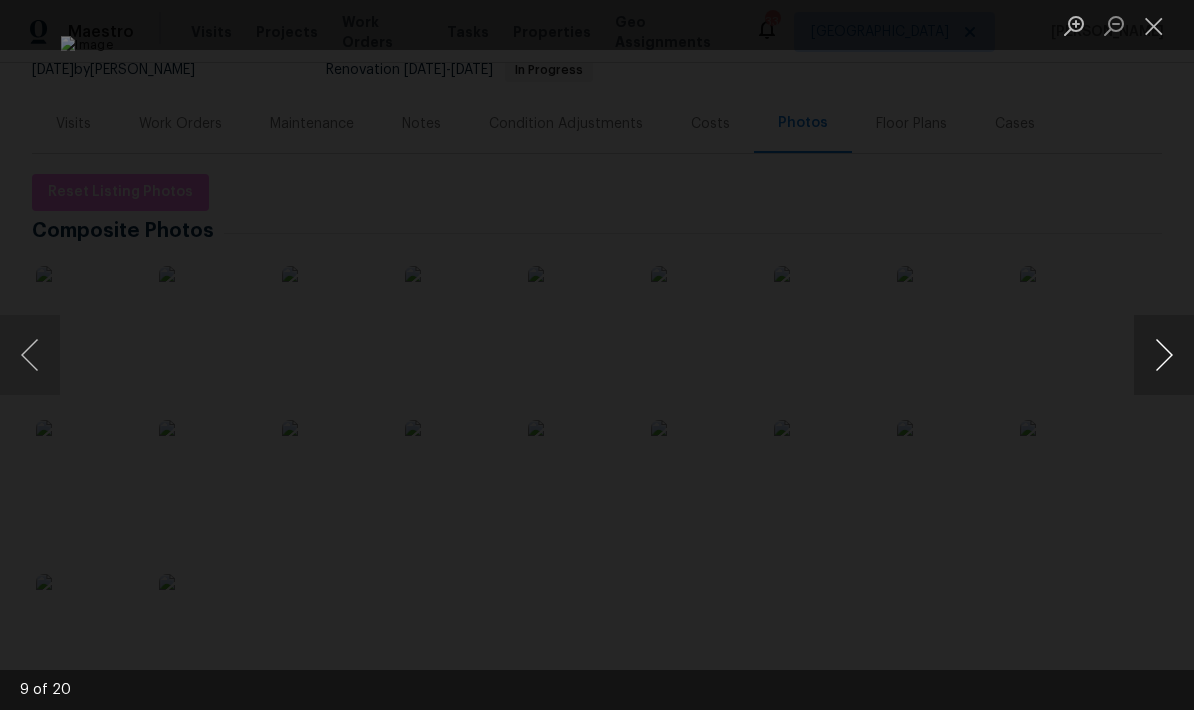 click at bounding box center [1164, 355] 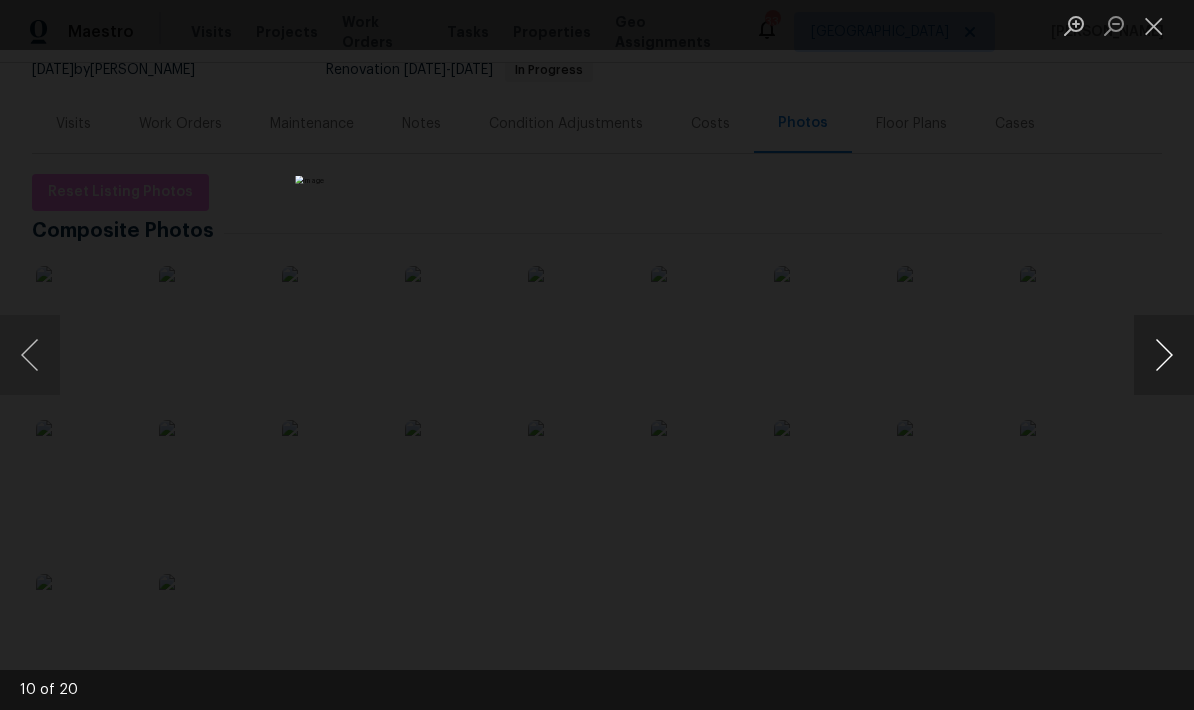 click at bounding box center (1164, 355) 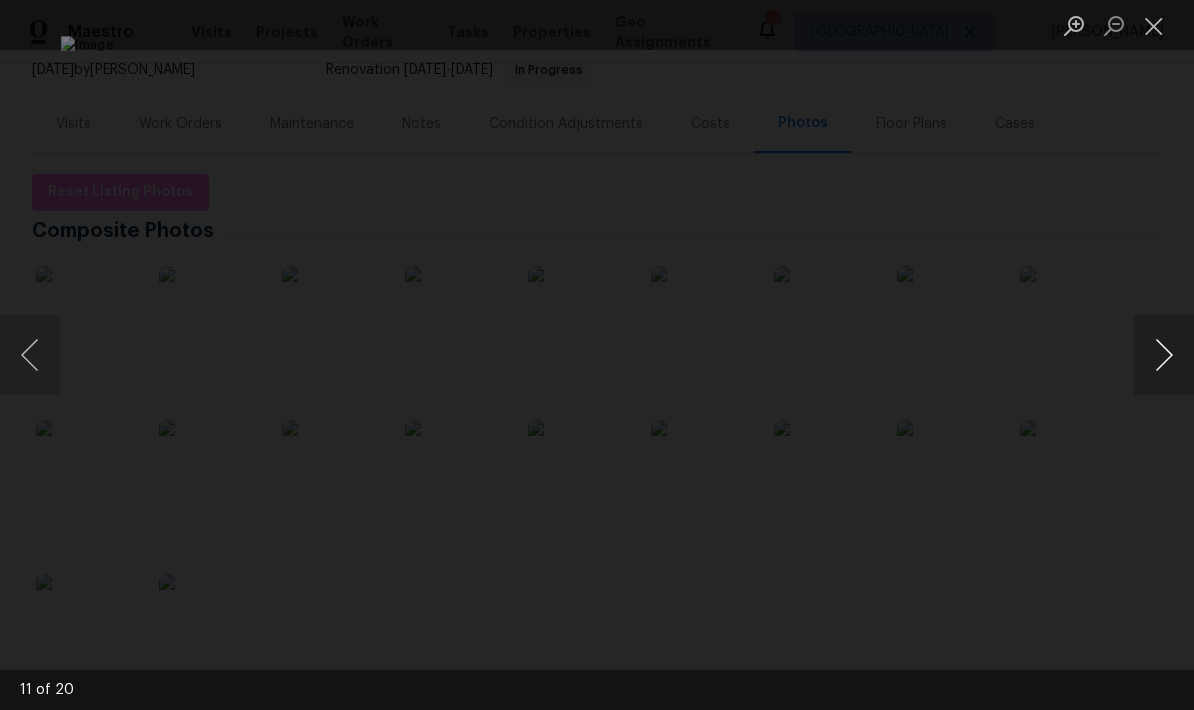 click at bounding box center [1164, 355] 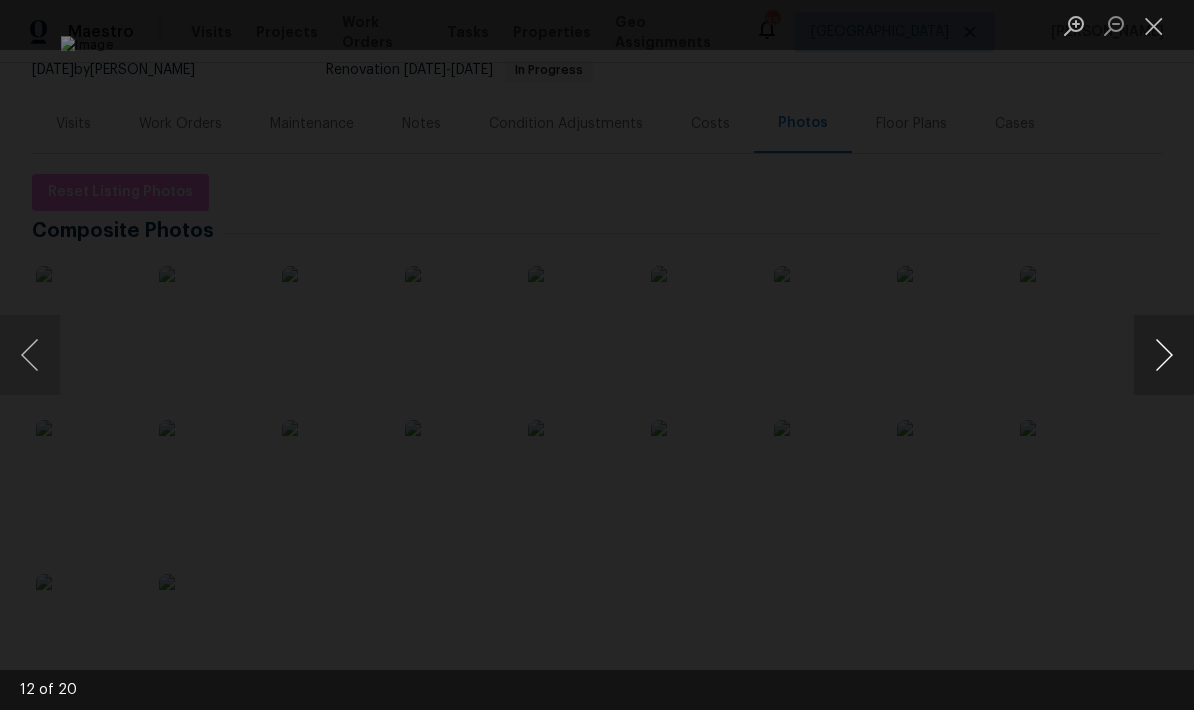 click at bounding box center [1164, 355] 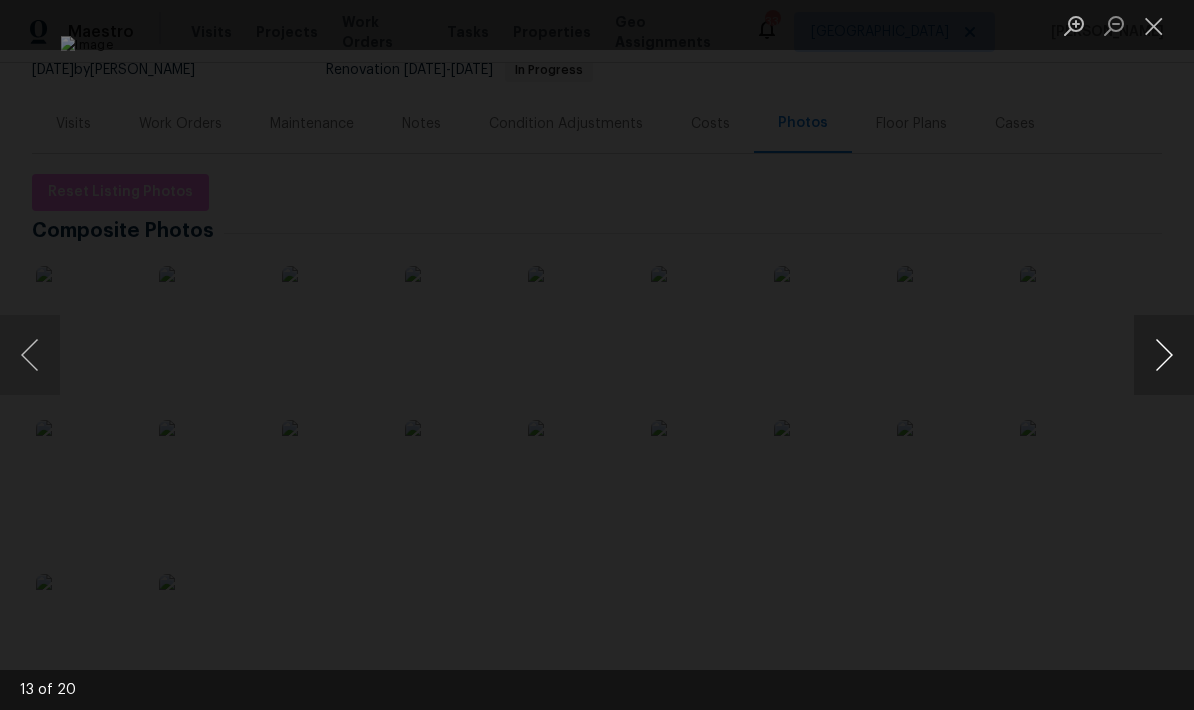 click at bounding box center (1164, 355) 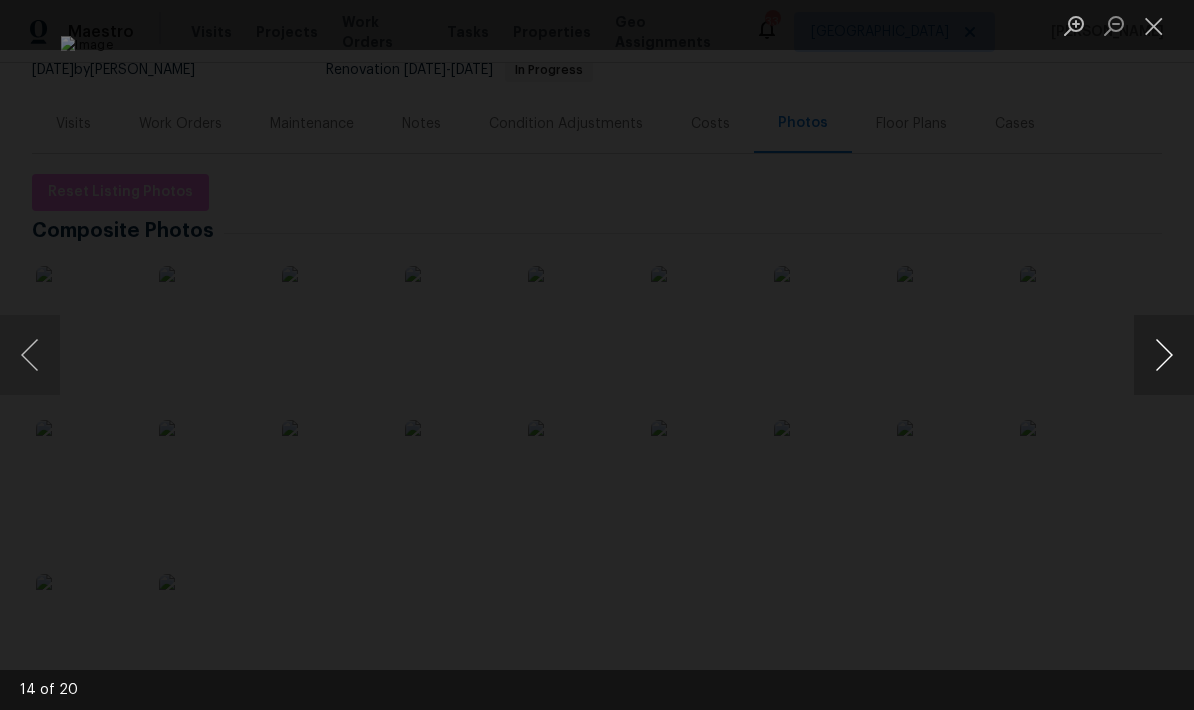 click at bounding box center [1164, 355] 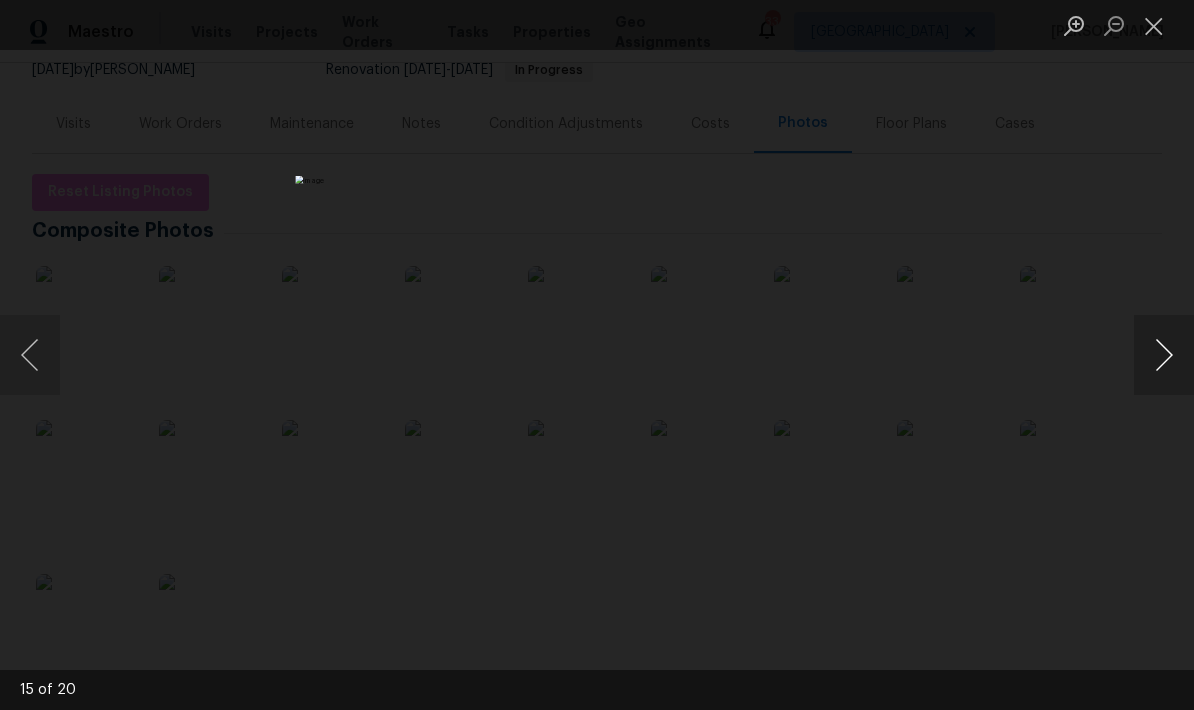 click at bounding box center [1164, 355] 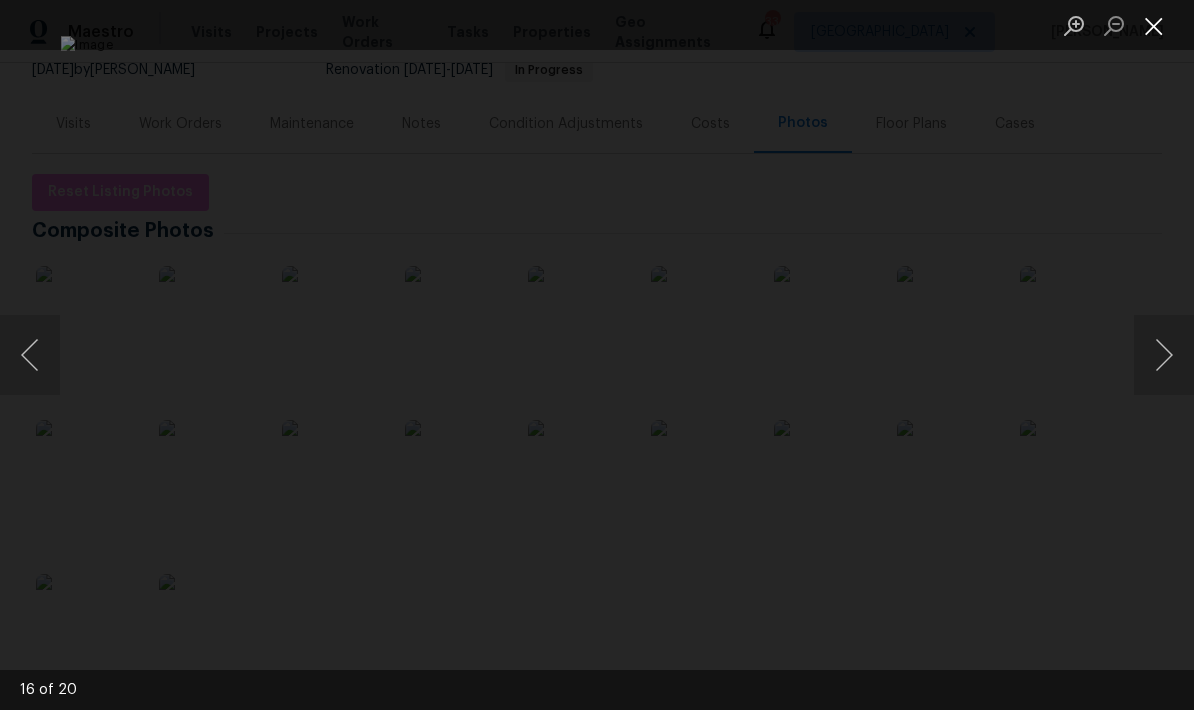click at bounding box center [1154, 25] 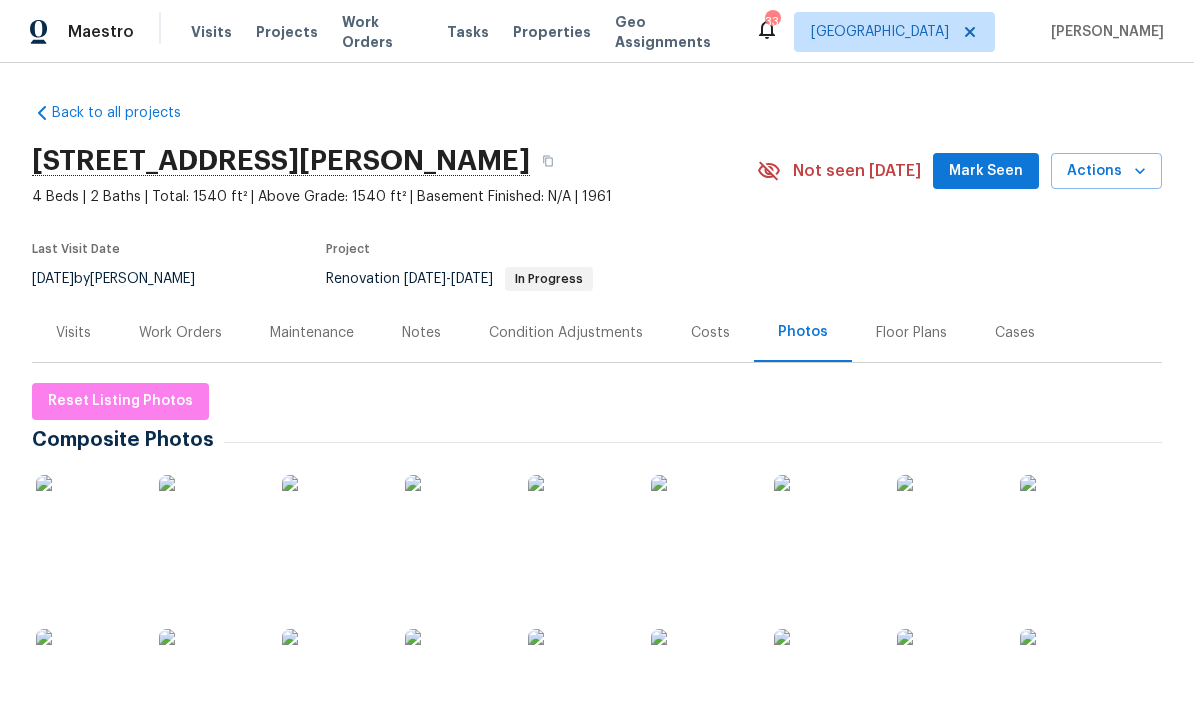 scroll, scrollTop: 0, scrollLeft: 0, axis: both 